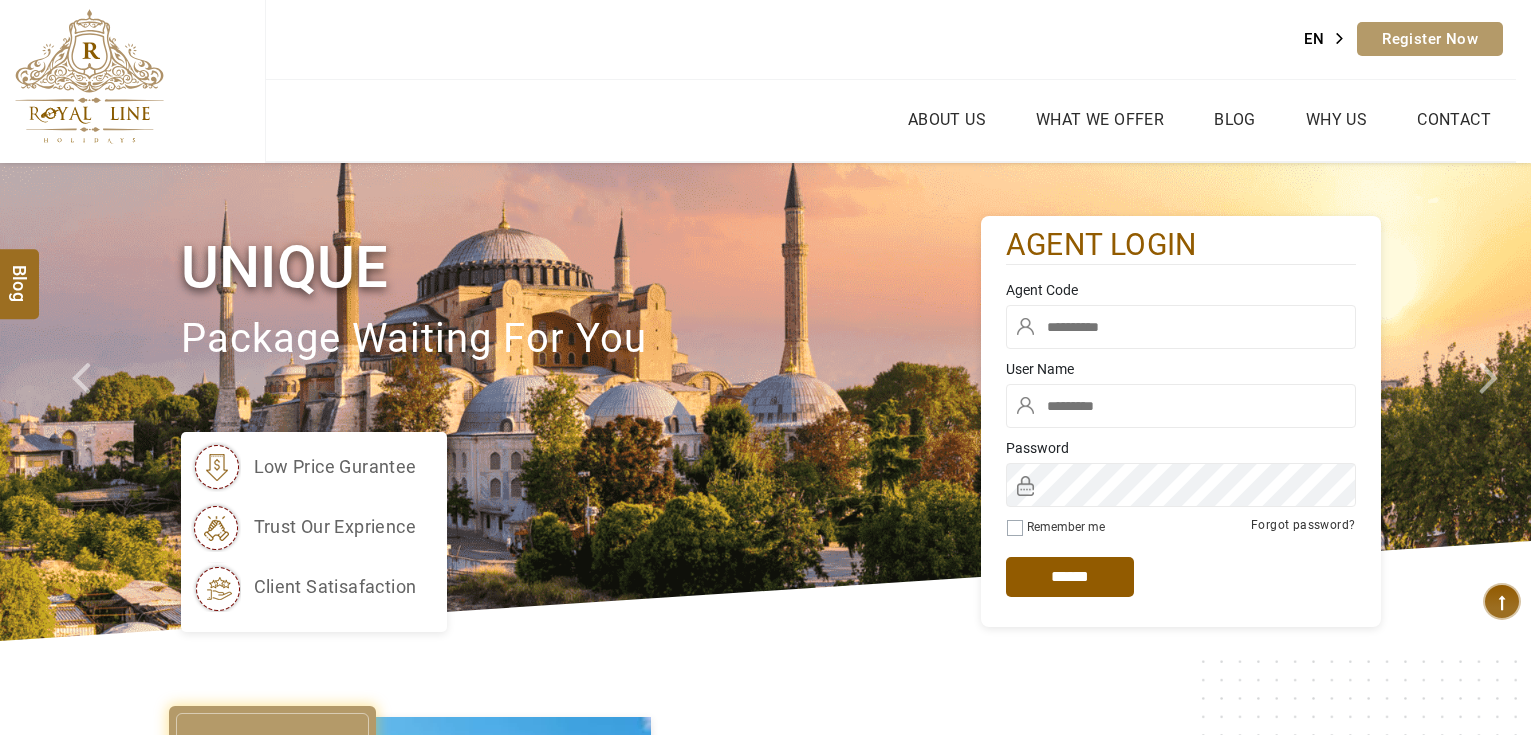 scroll, scrollTop: 0, scrollLeft: 0, axis: both 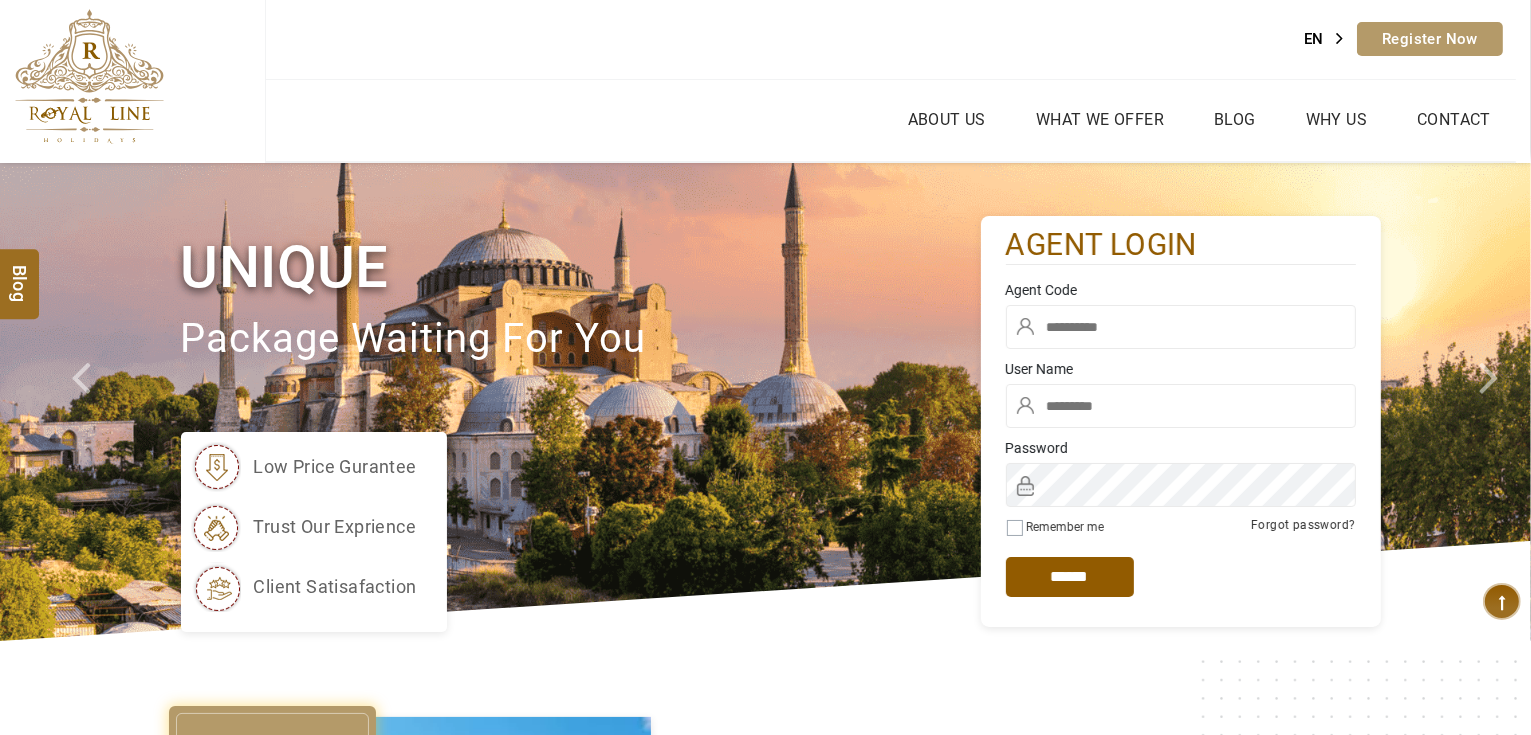 type on "*******" 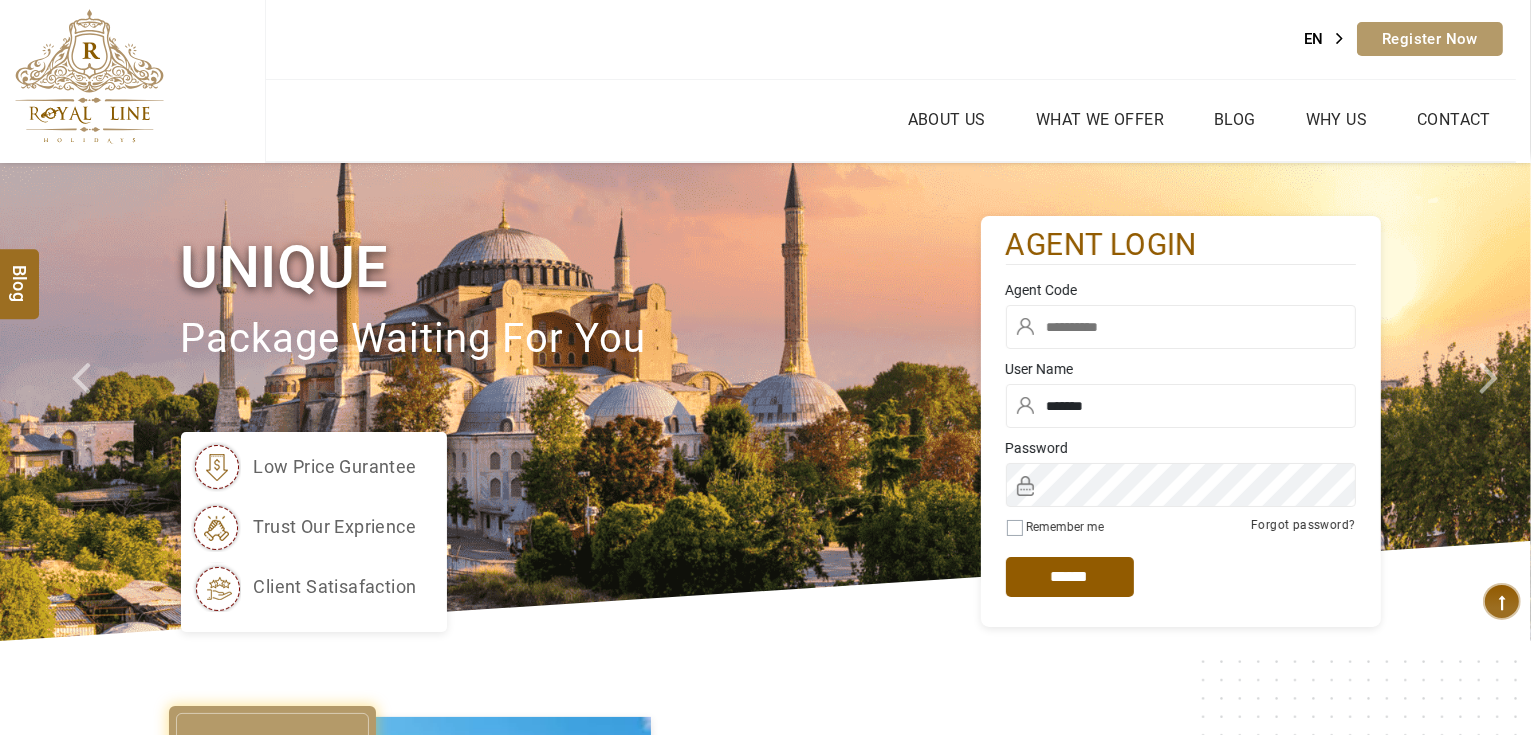 click at bounding box center [1181, 327] 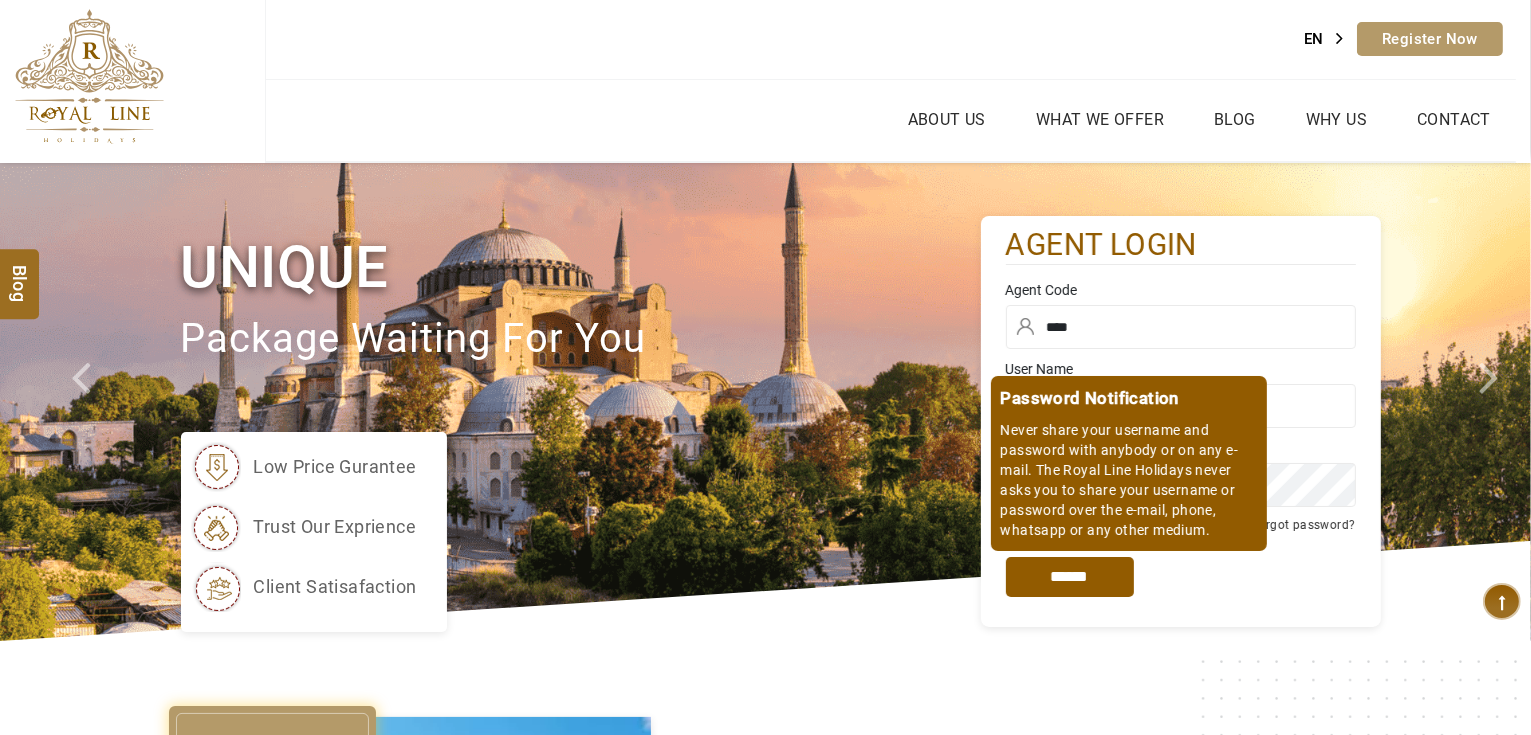 type on "****" 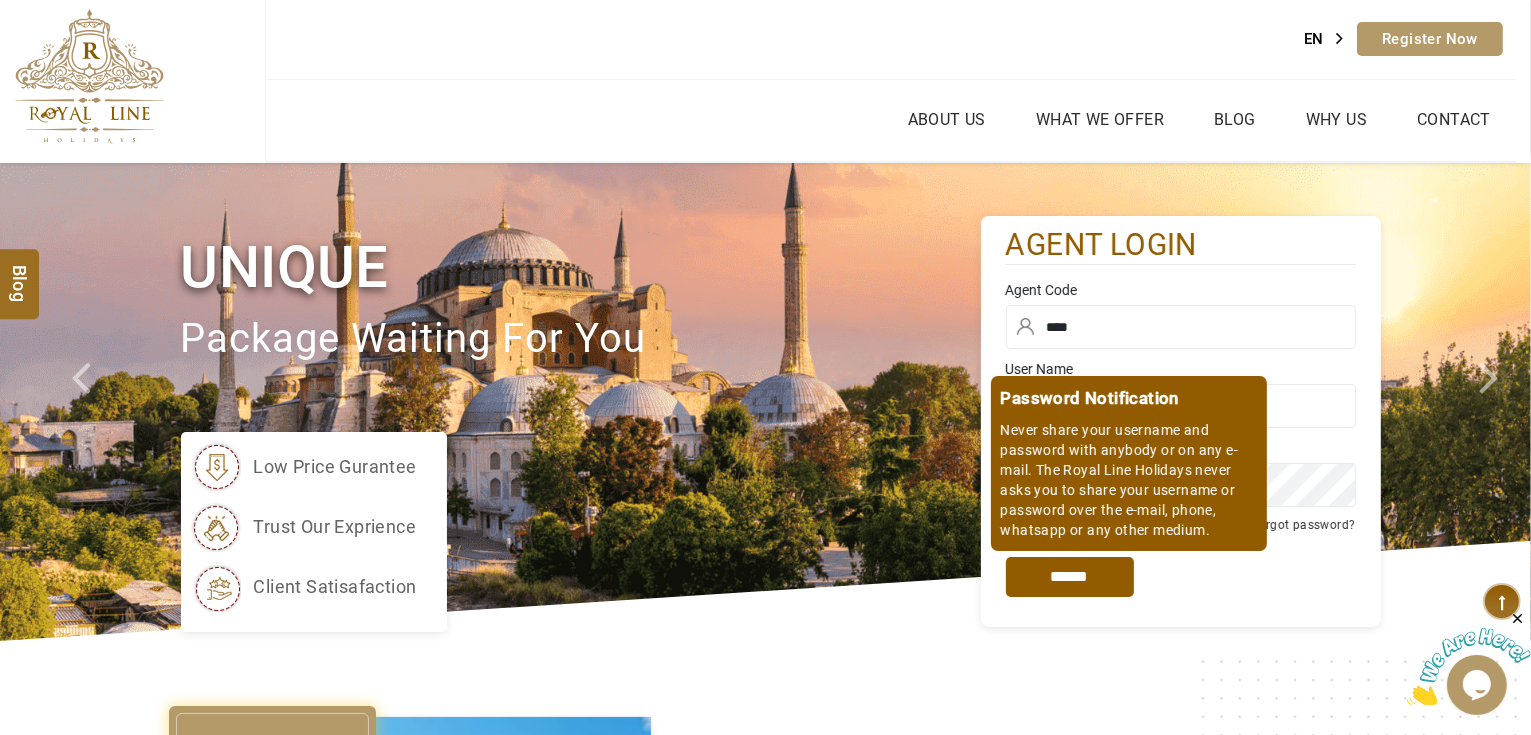 scroll, scrollTop: 0, scrollLeft: 0, axis: both 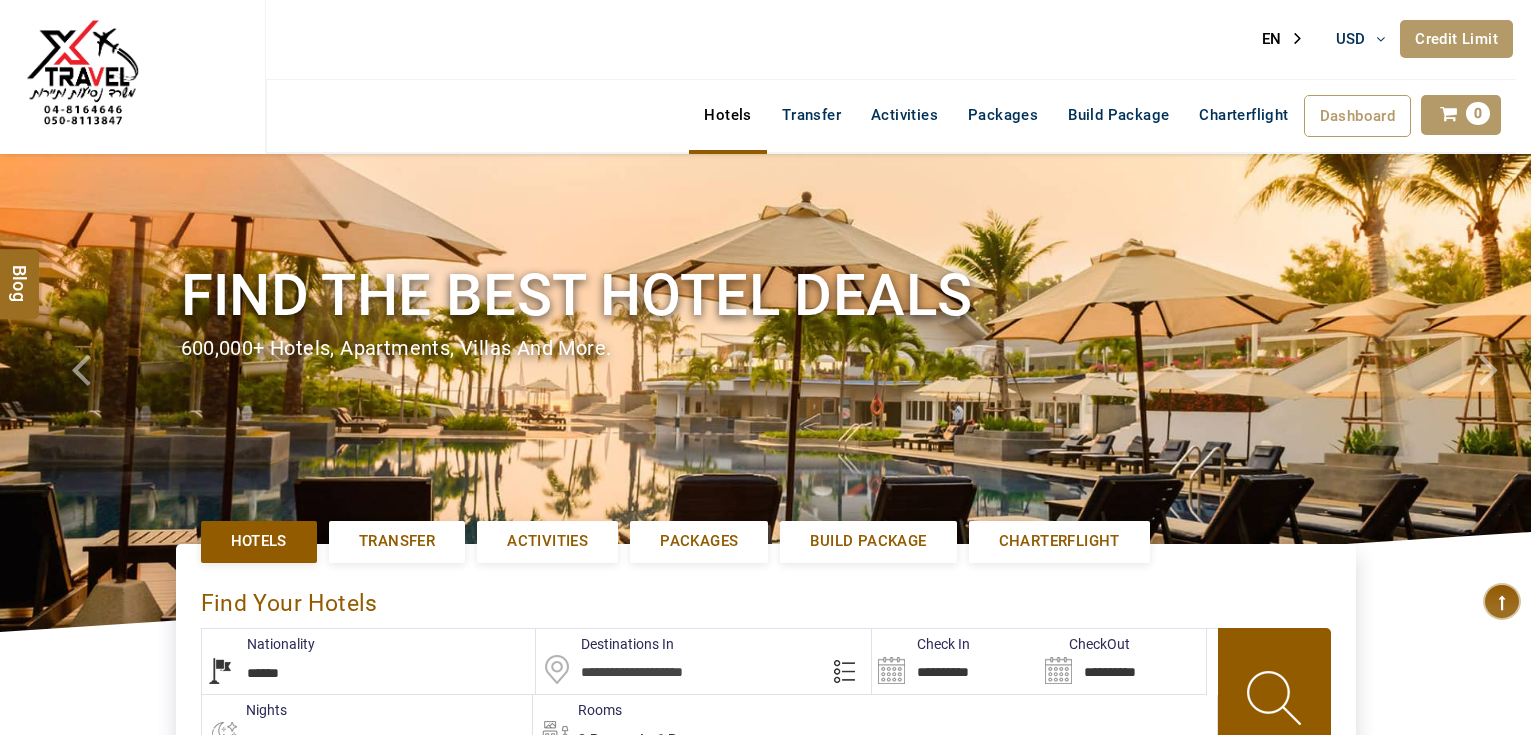 select on "******" 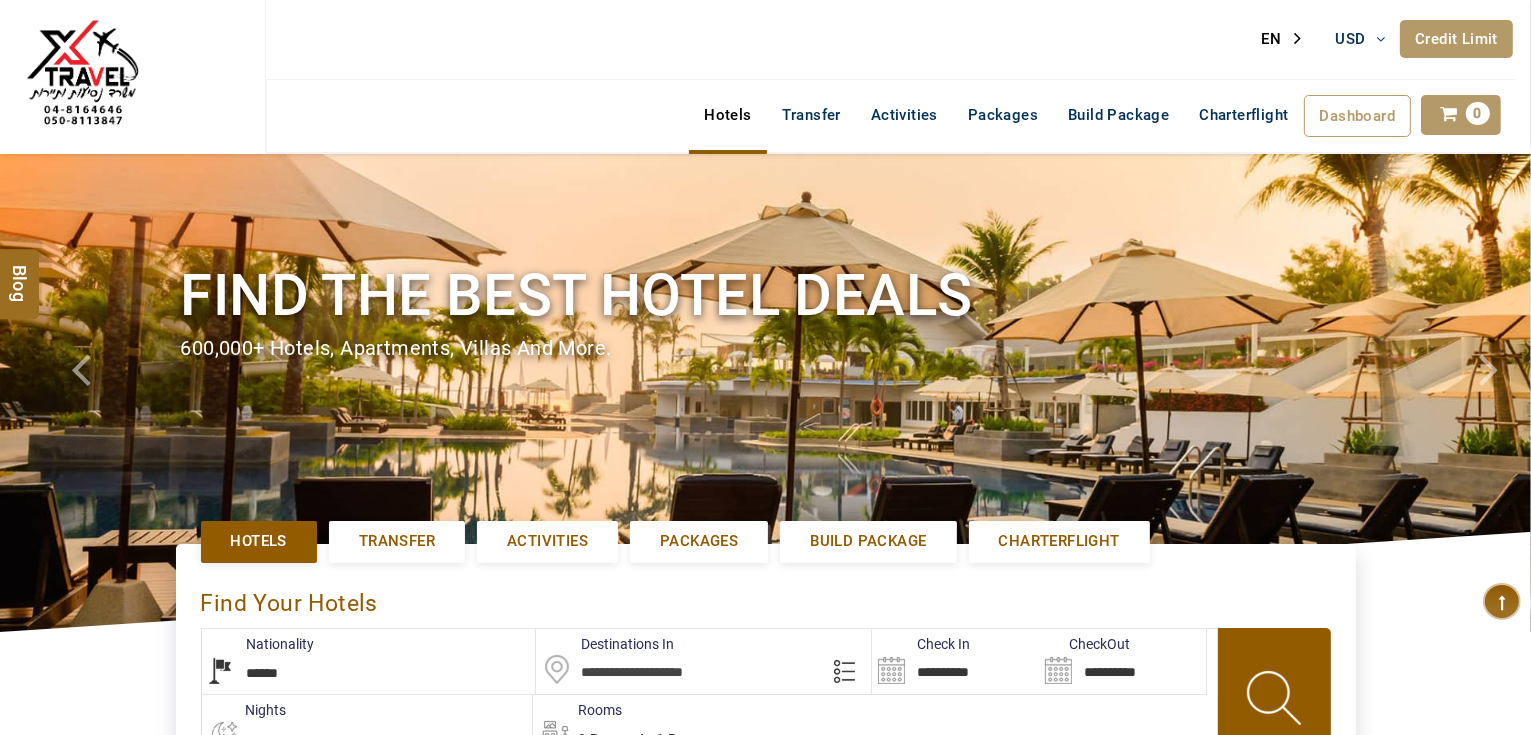 click on "Credit Limit" at bounding box center (1456, 39) 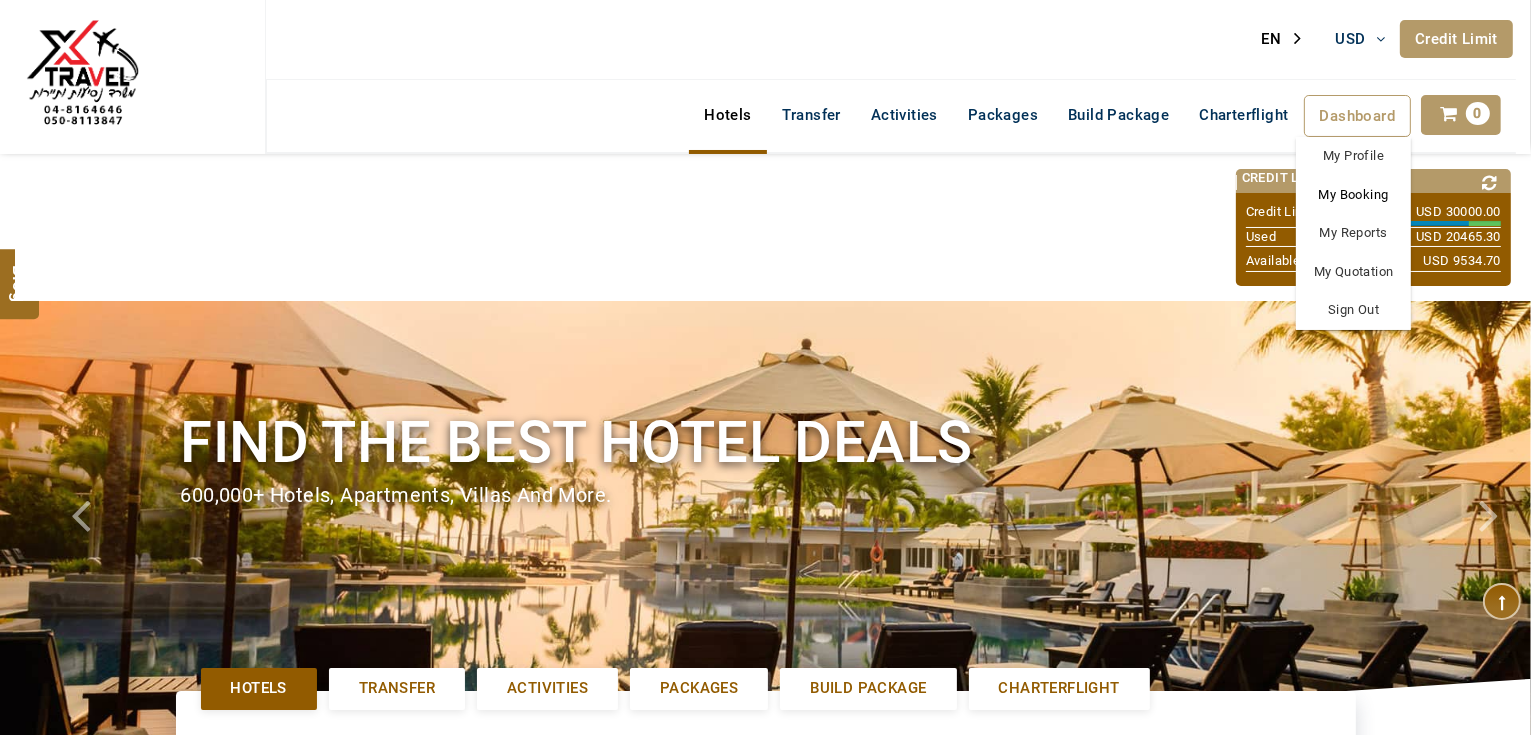 click on "My Booking" at bounding box center (1353, 195) 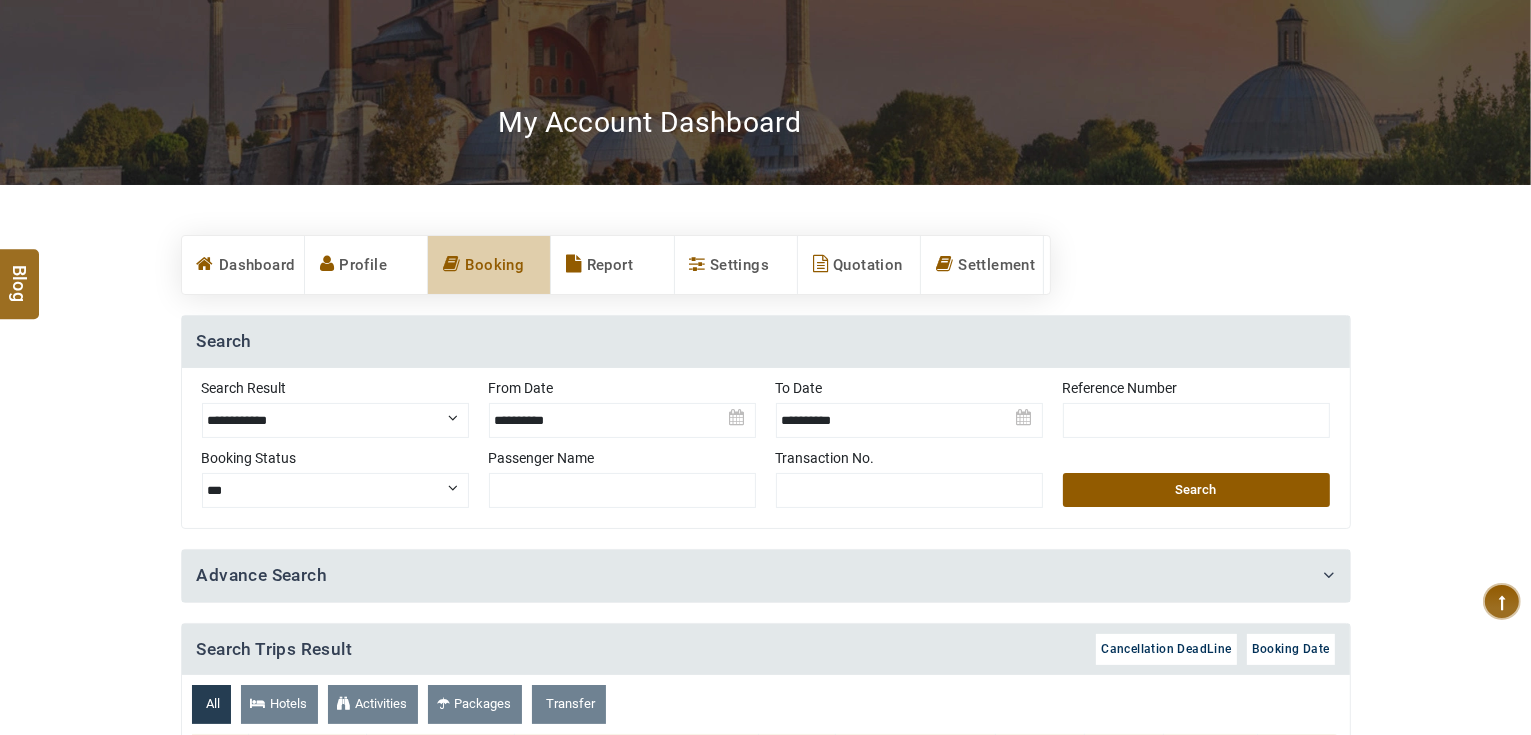 scroll, scrollTop: 320, scrollLeft: 0, axis: vertical 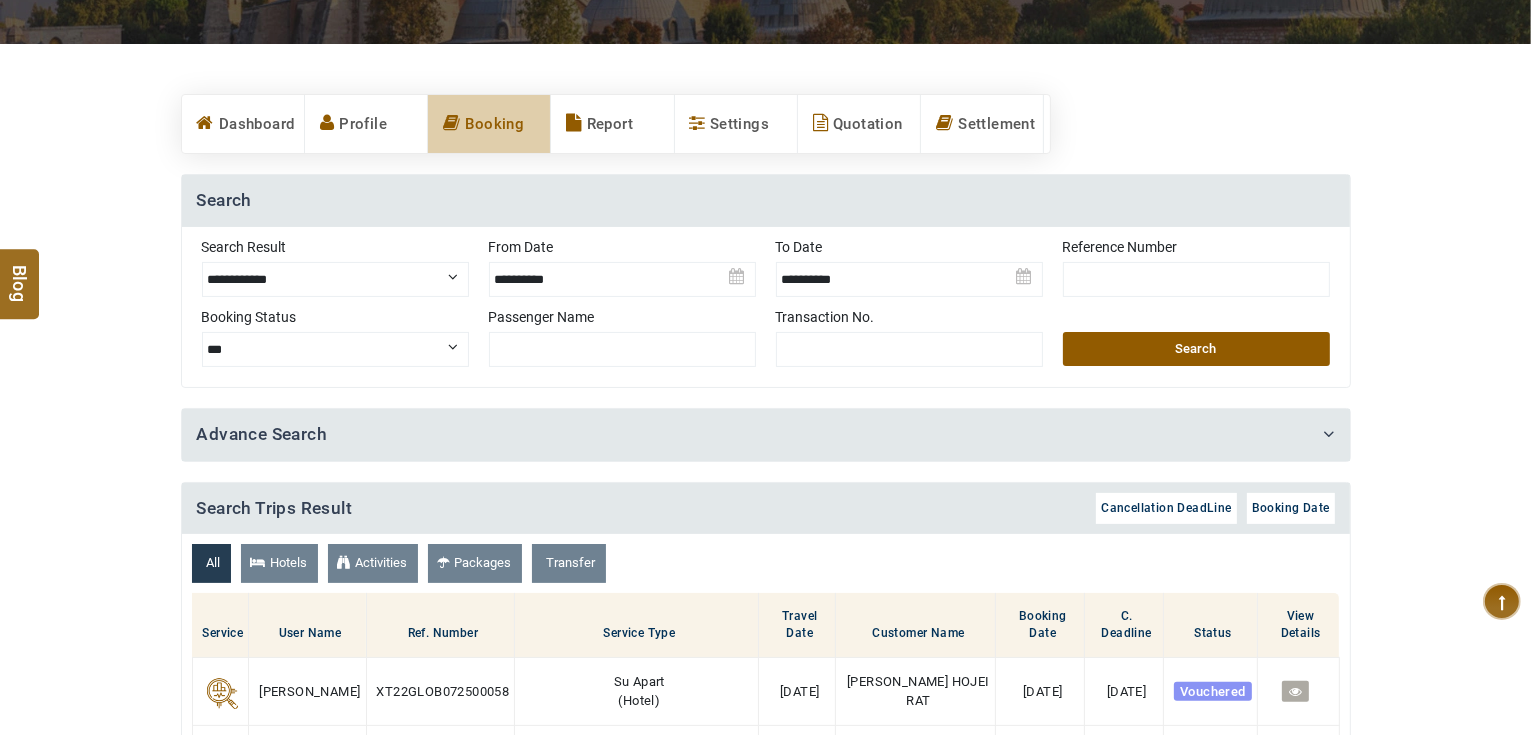 drag, startPoint x: 305, startPoint y: 283, endPoint x: 307, endPoint y: 294, distance: 11.18034 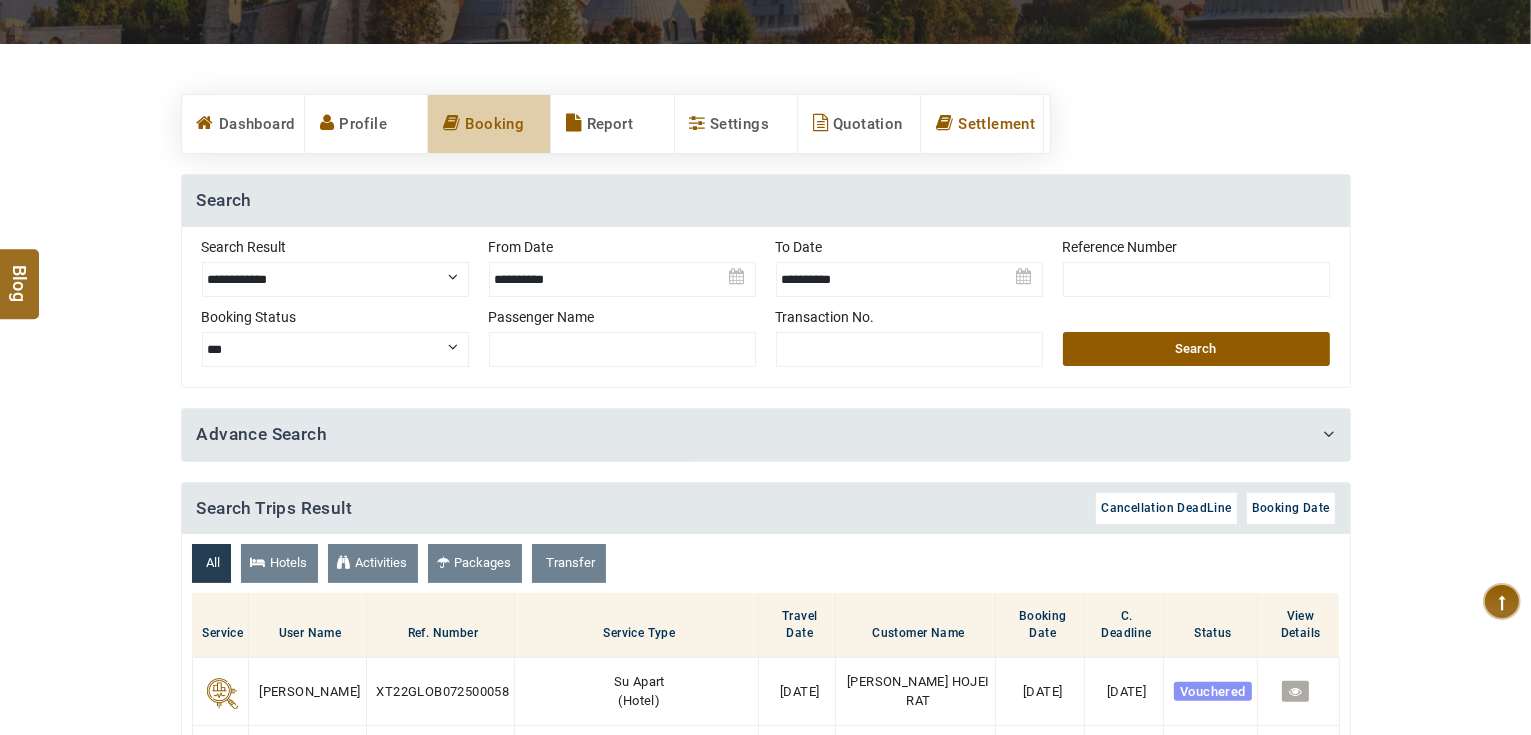 click on "Settlement" at bounding box center [982, 124] 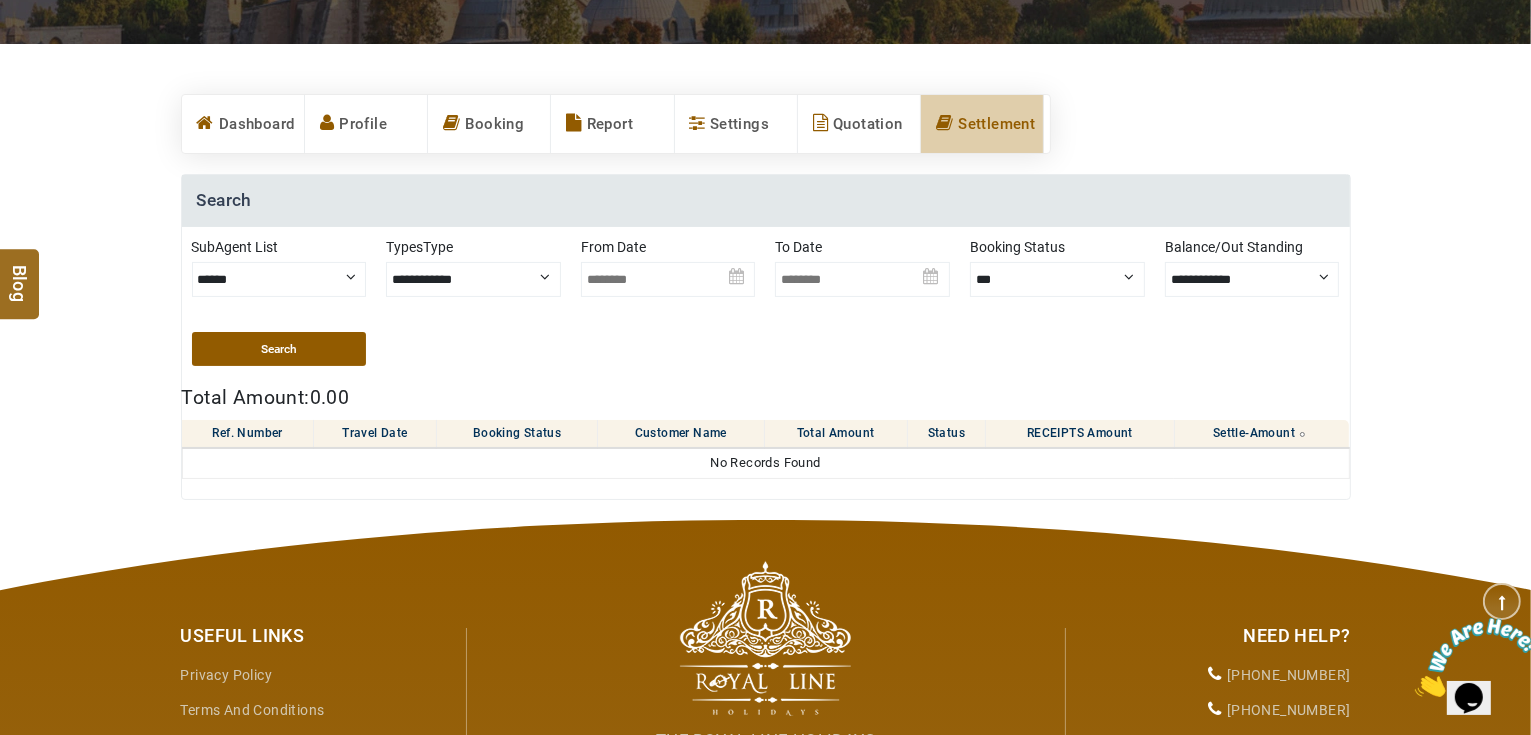 scroll, scrollTop: 0, scrollLeft: 0, axis: both 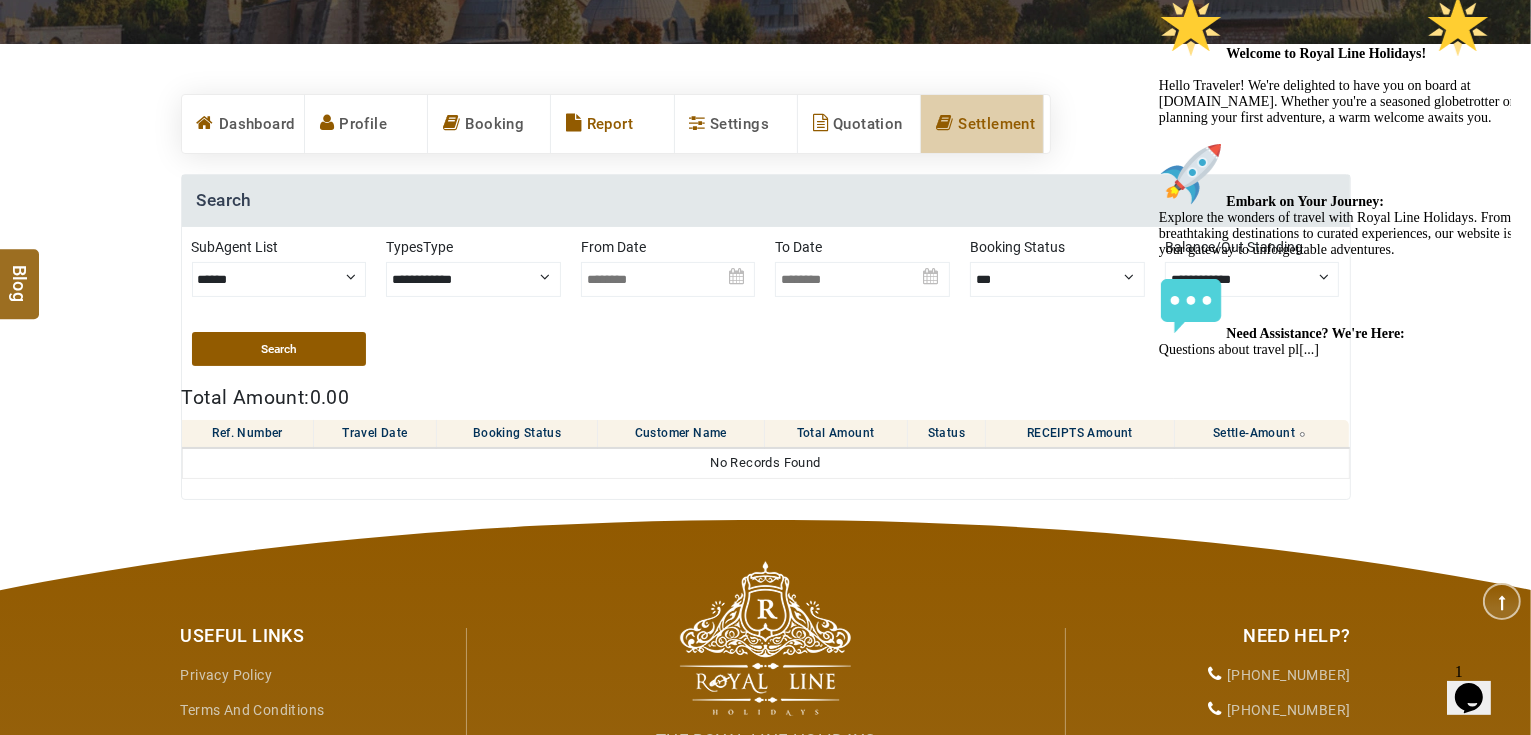 click on "Report" at bounding box center (612, 124) 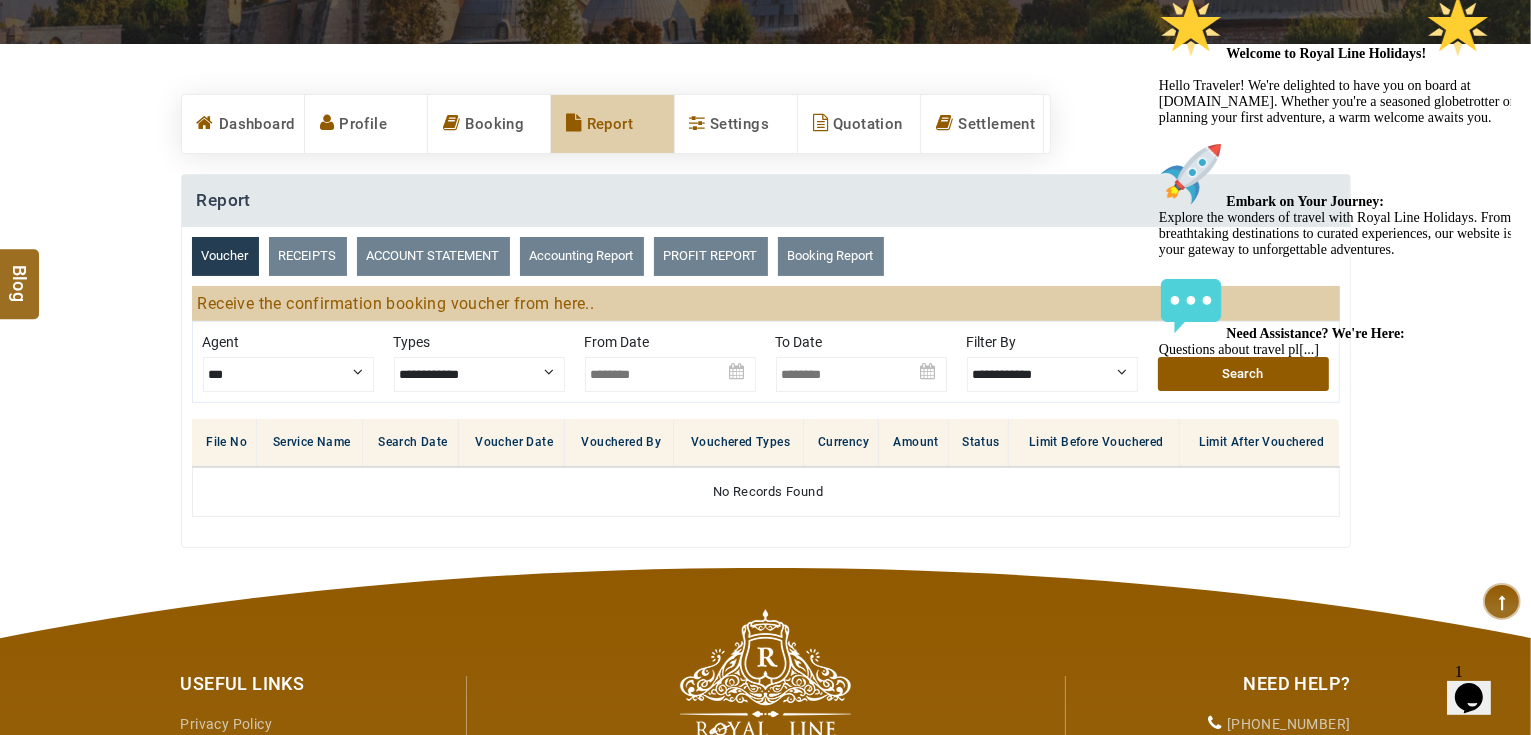 click on "RECEIPTS" at bounding box center (308, 256) 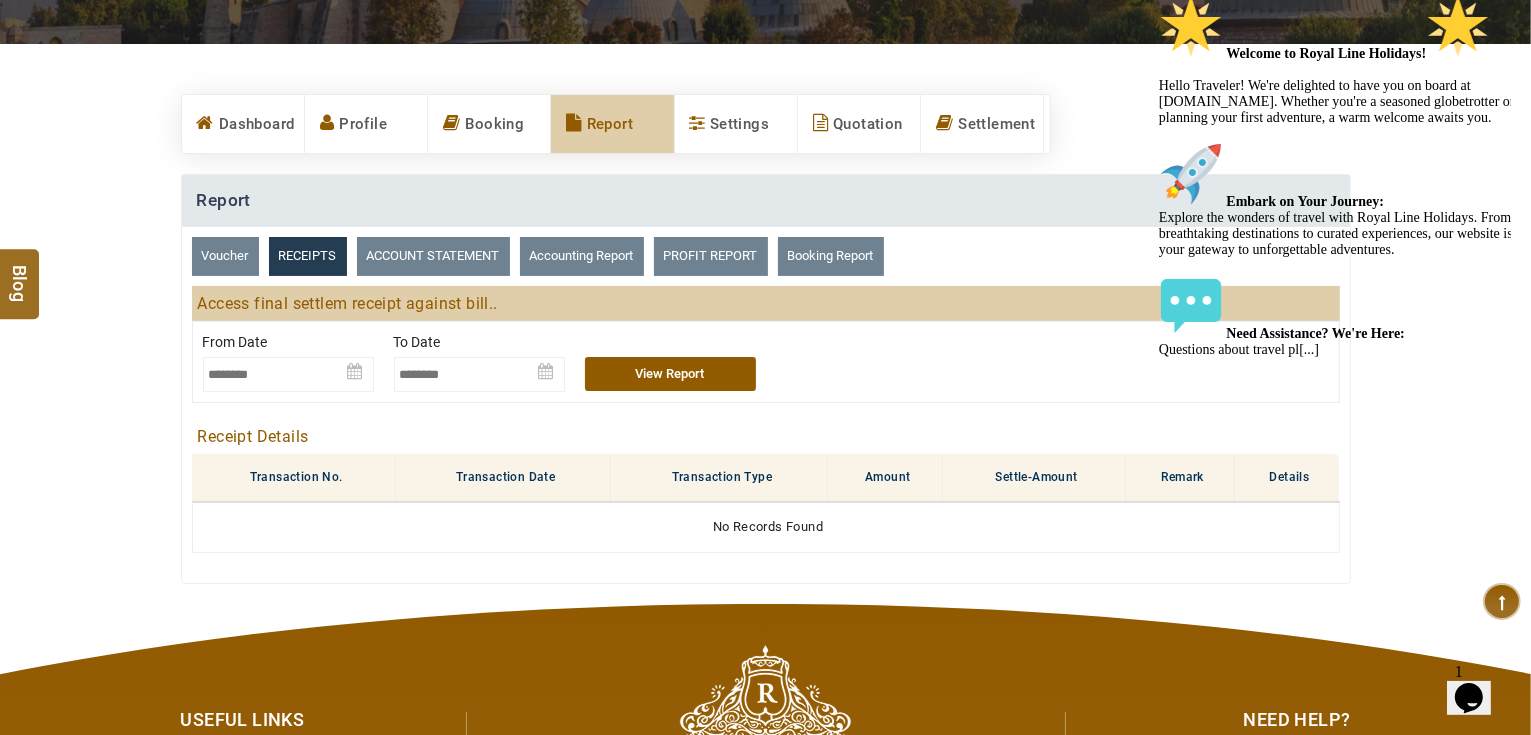 click at bounding box center (288, 367) 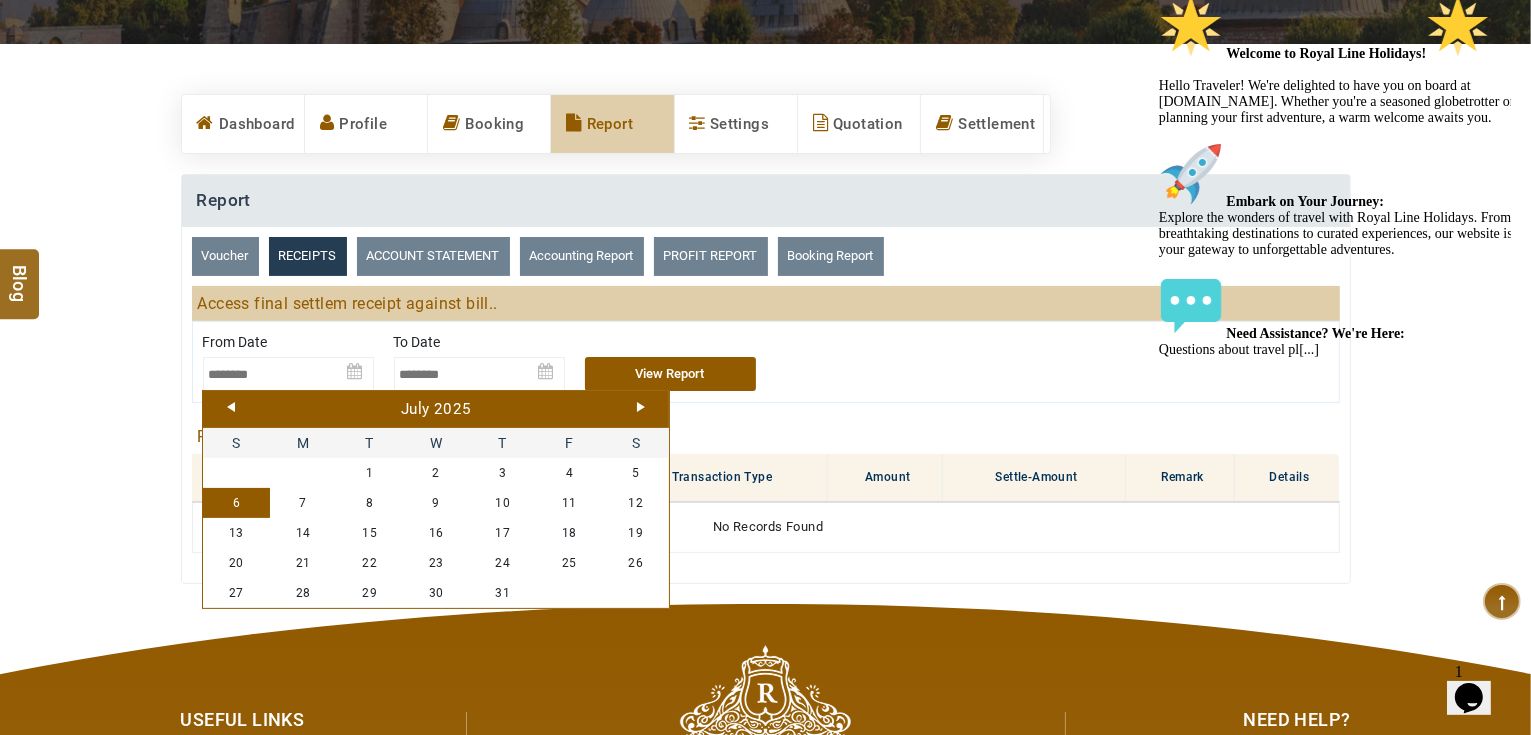 click on "July   2025" at bounding box center (436, 410) 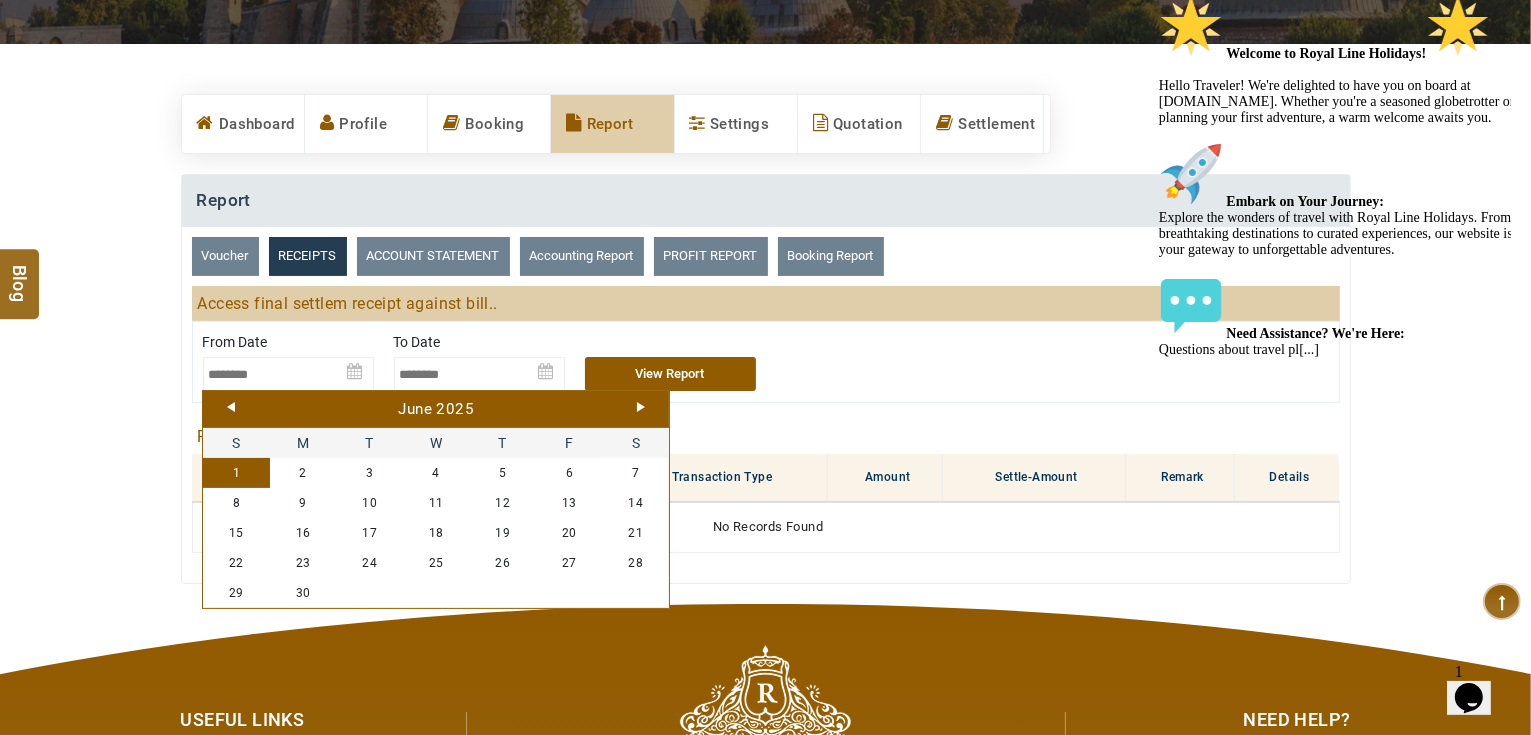 click on "1" at bounding box center (236, 473) 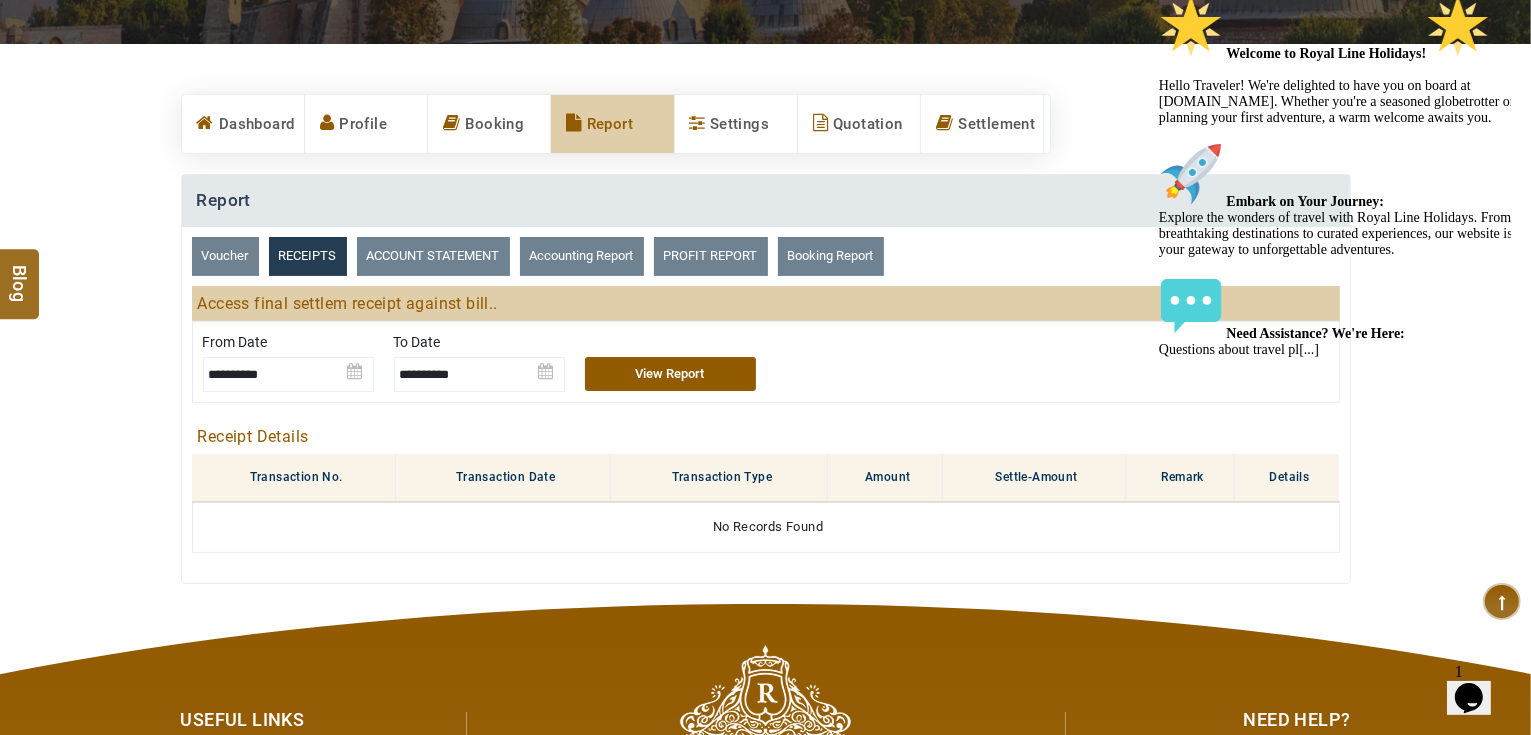 drag, startPoint x: 1494, startPoint y: 136, endPoint x: 2635, endPoint y: 122, distance: 1141.0859 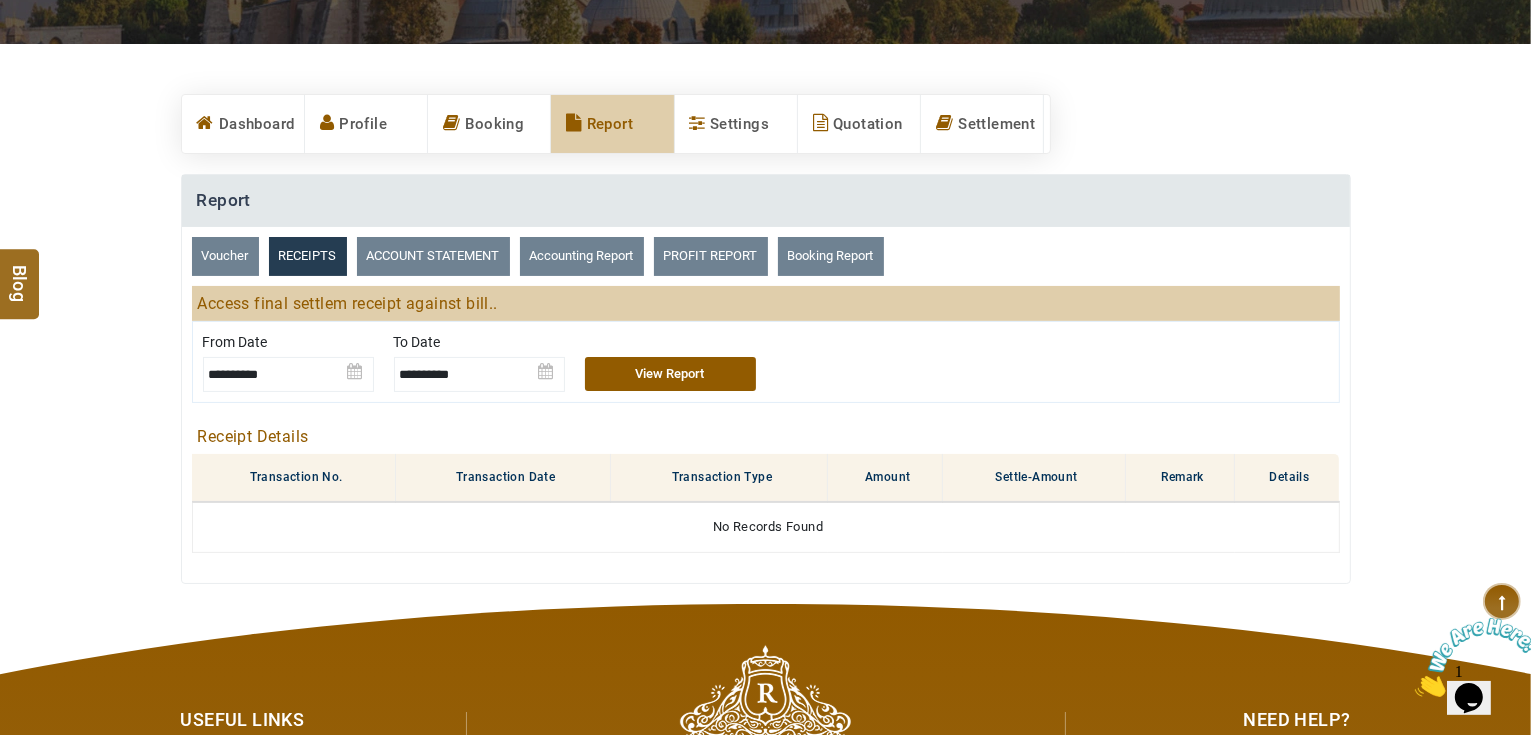 click at bounding box center (479, 367) 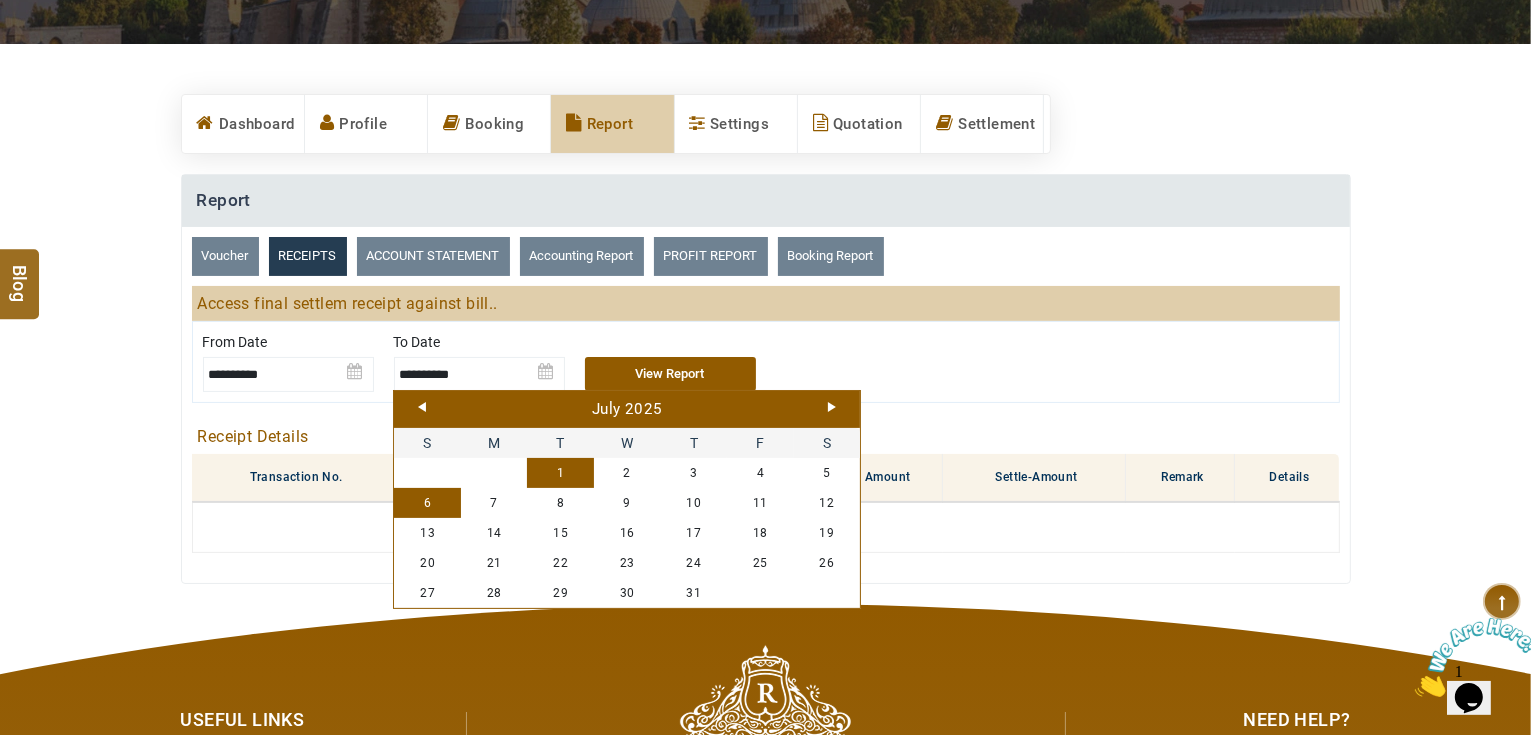 click on "Prev" at bounding box center [422, 407] 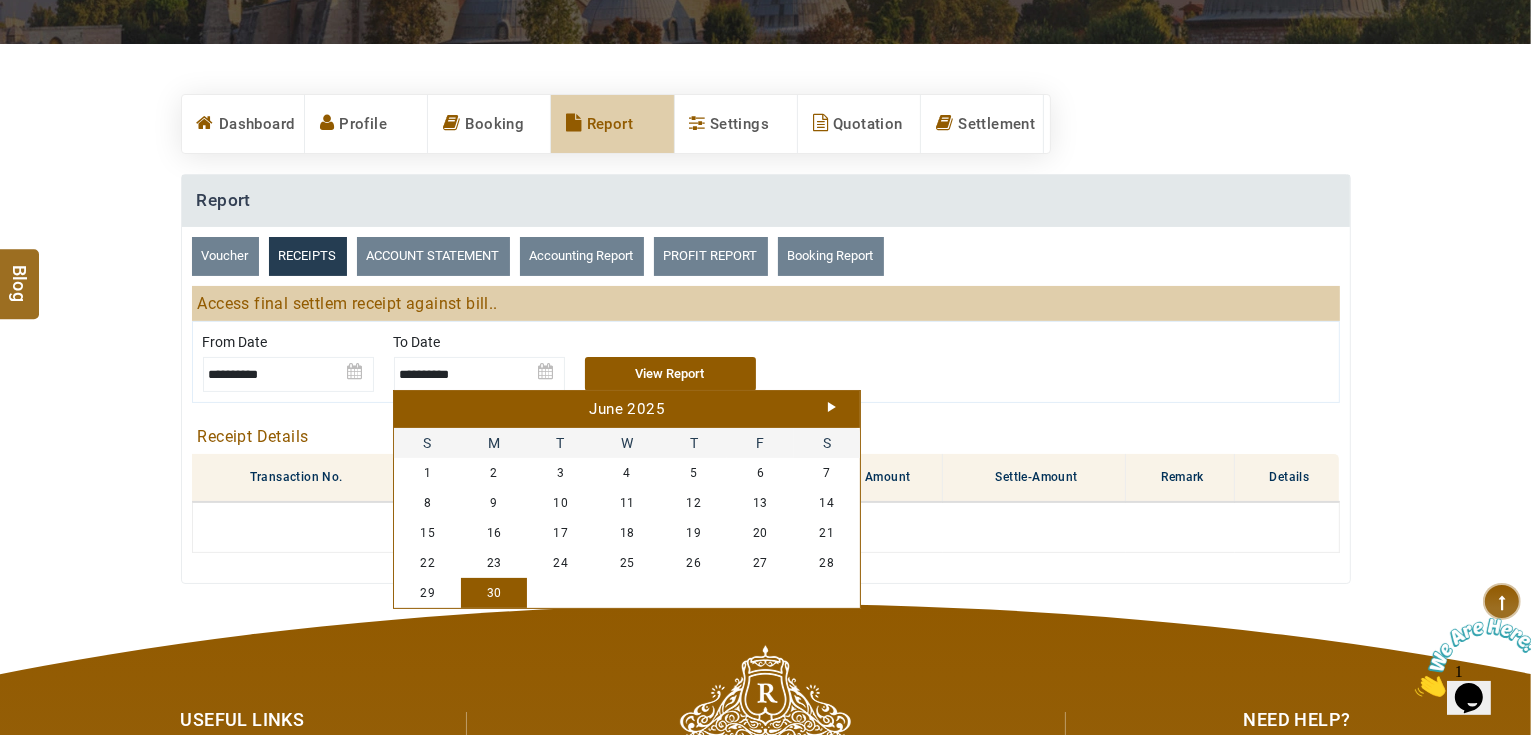 click on "30" at bounding box center (494, 593) 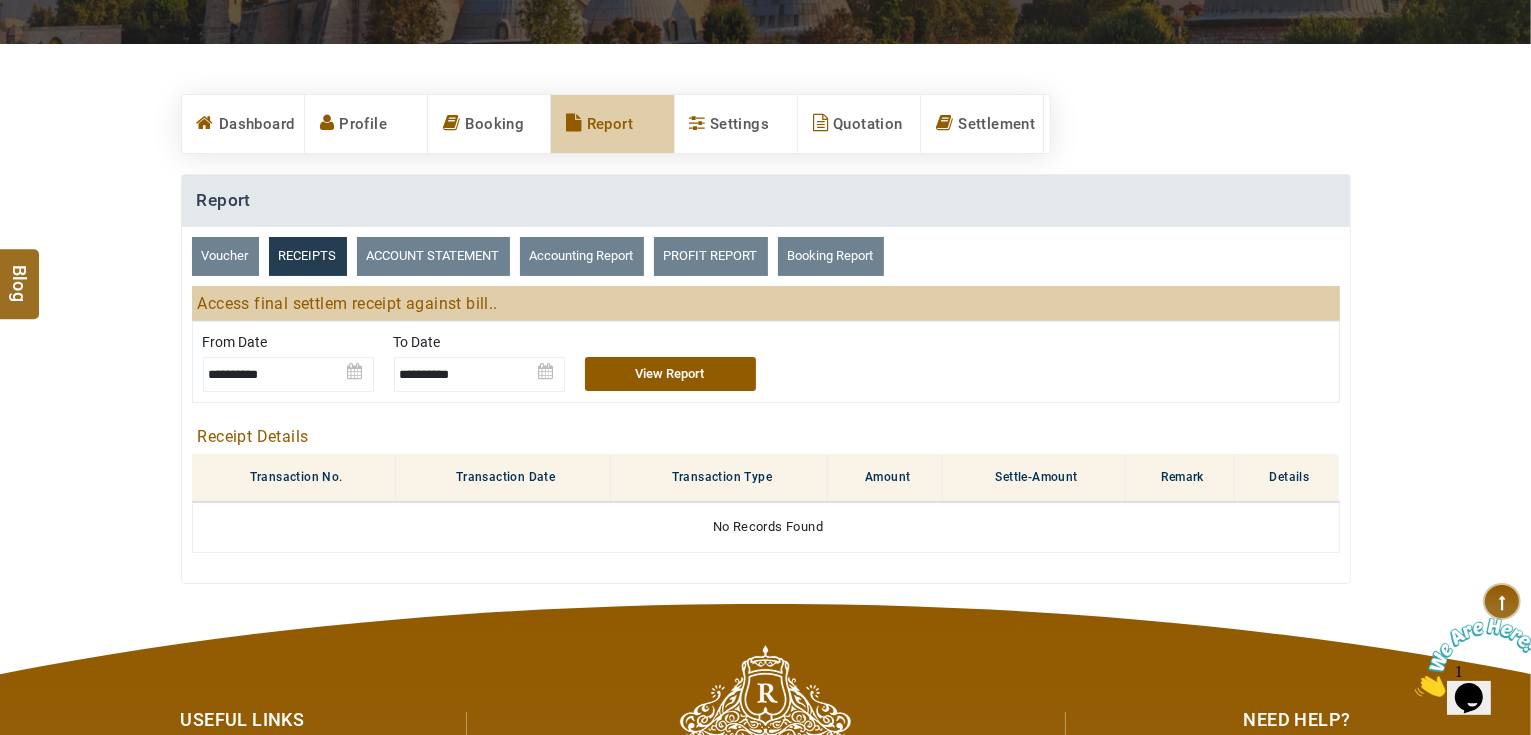 click on "View Report" at bounding box center [670, 374] 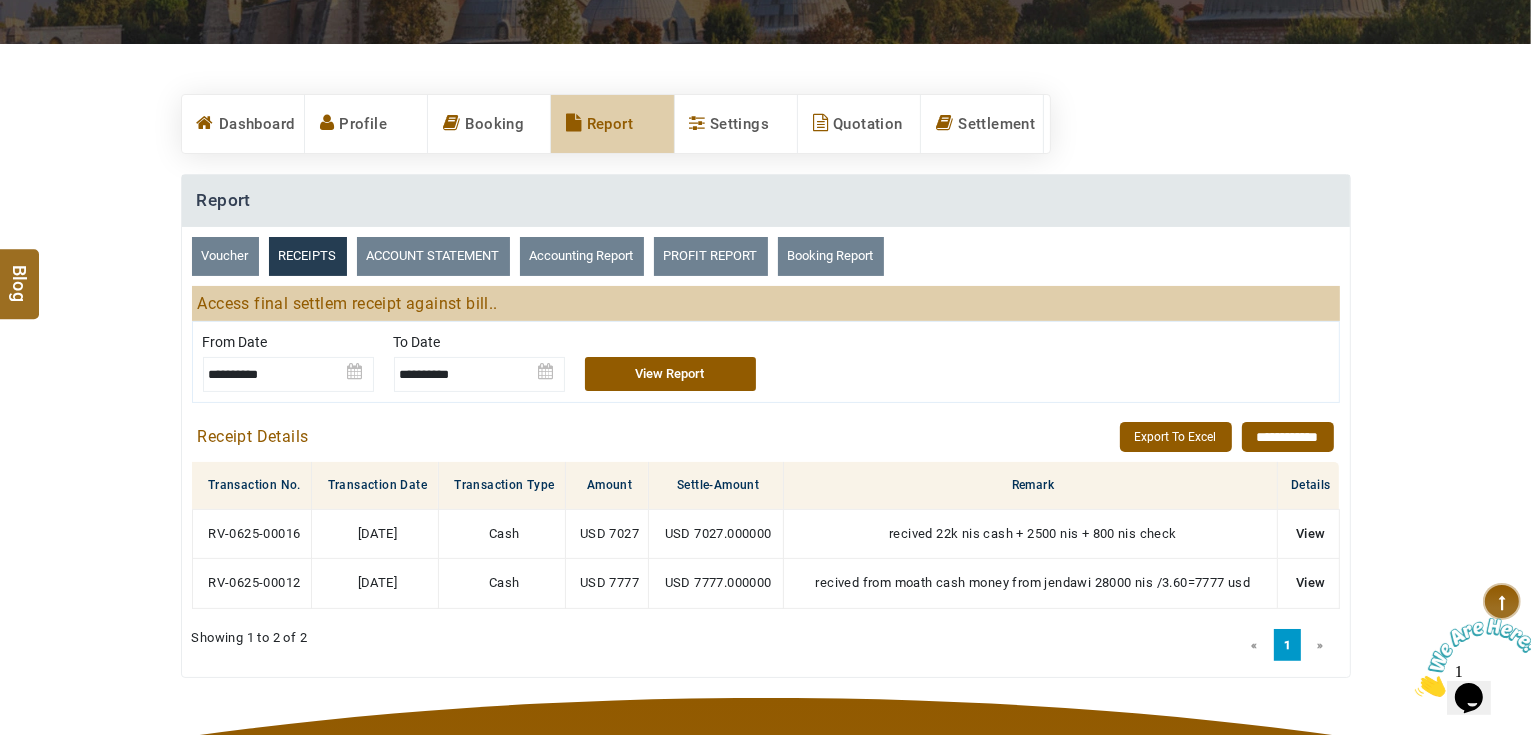 click on "ACCOUNT STATEMENT" at bounding box center [433, 256] 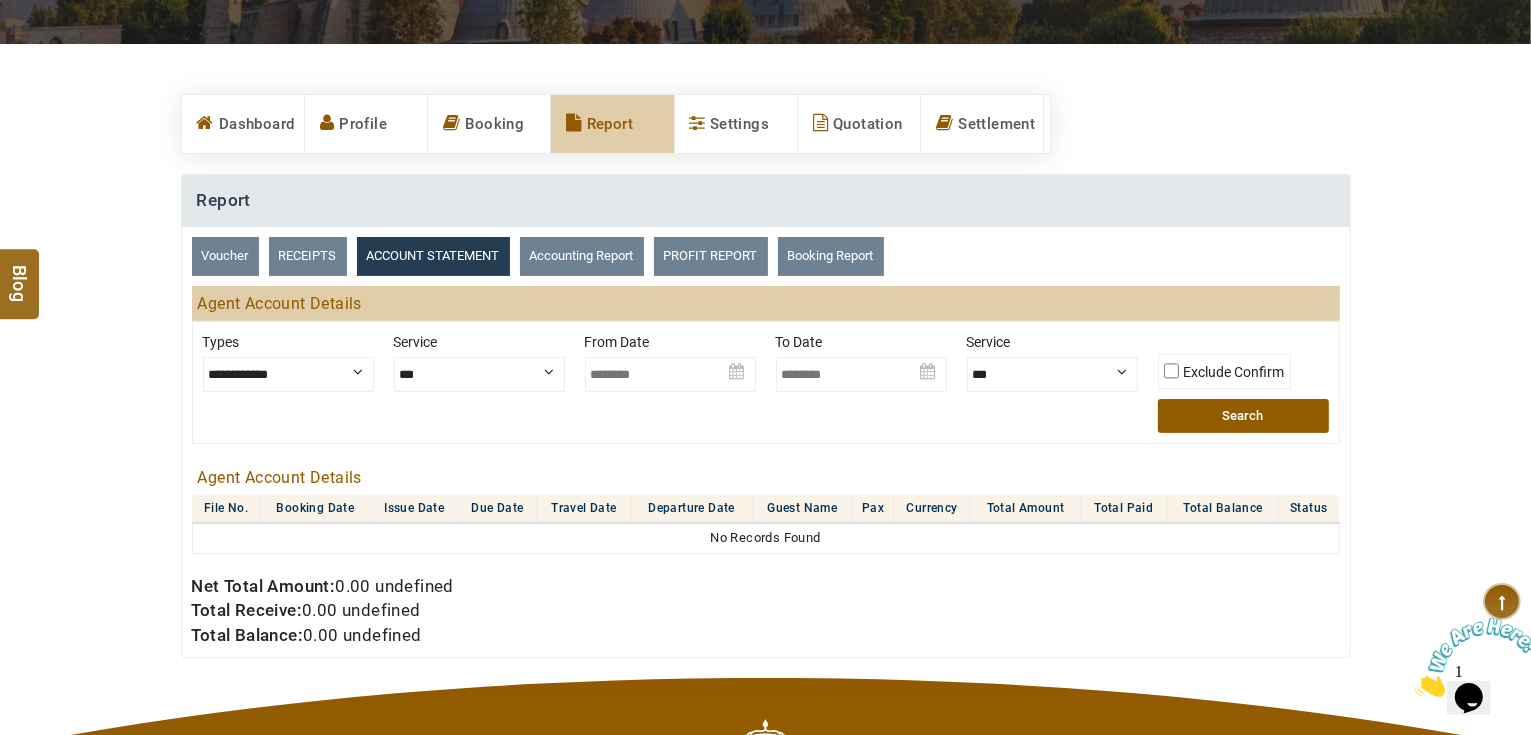 drag, startPoint x: 272, startPoint y: 368, endPoint x: 282, endPoint y: 383, distance: 18.027756 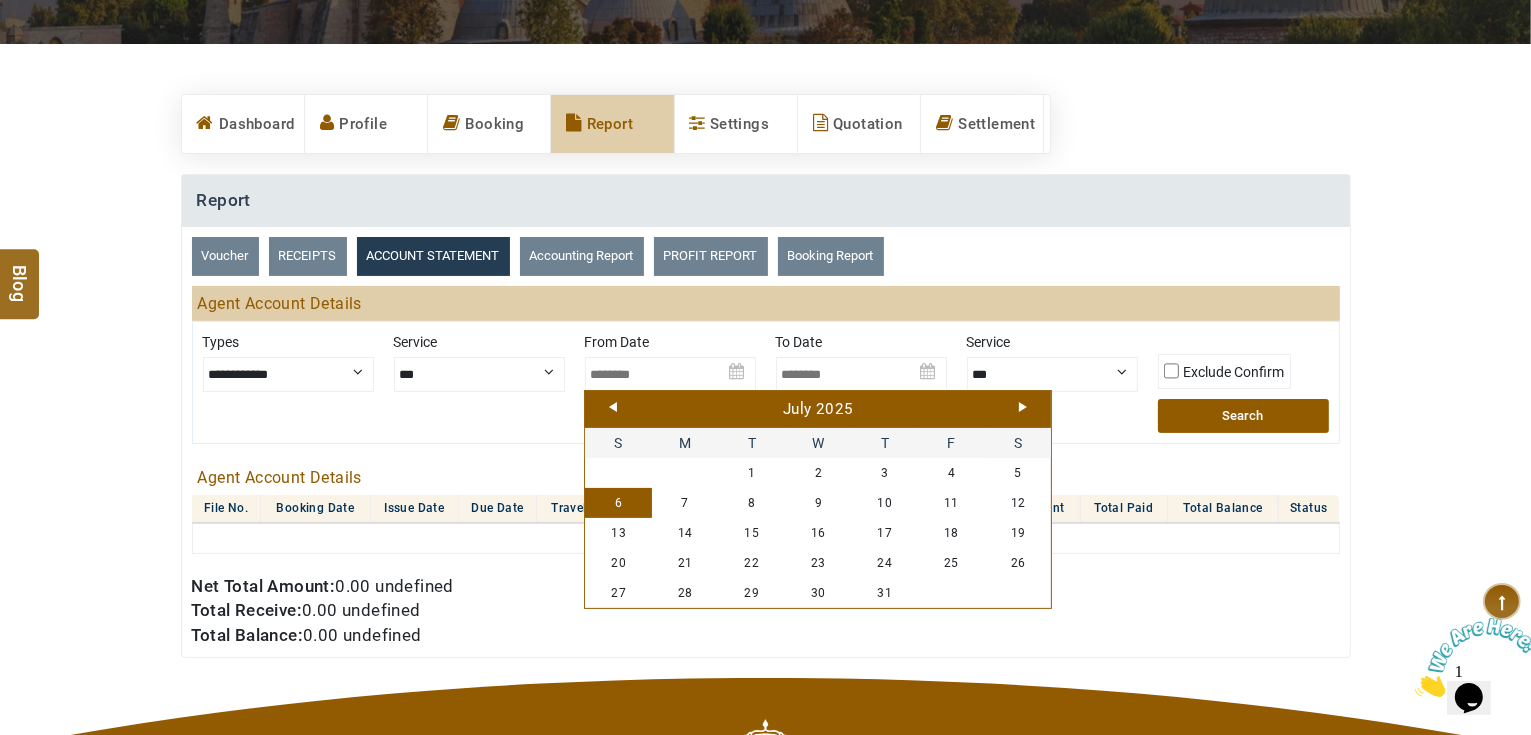 click on "Prev" at bounding box center (613, 407) 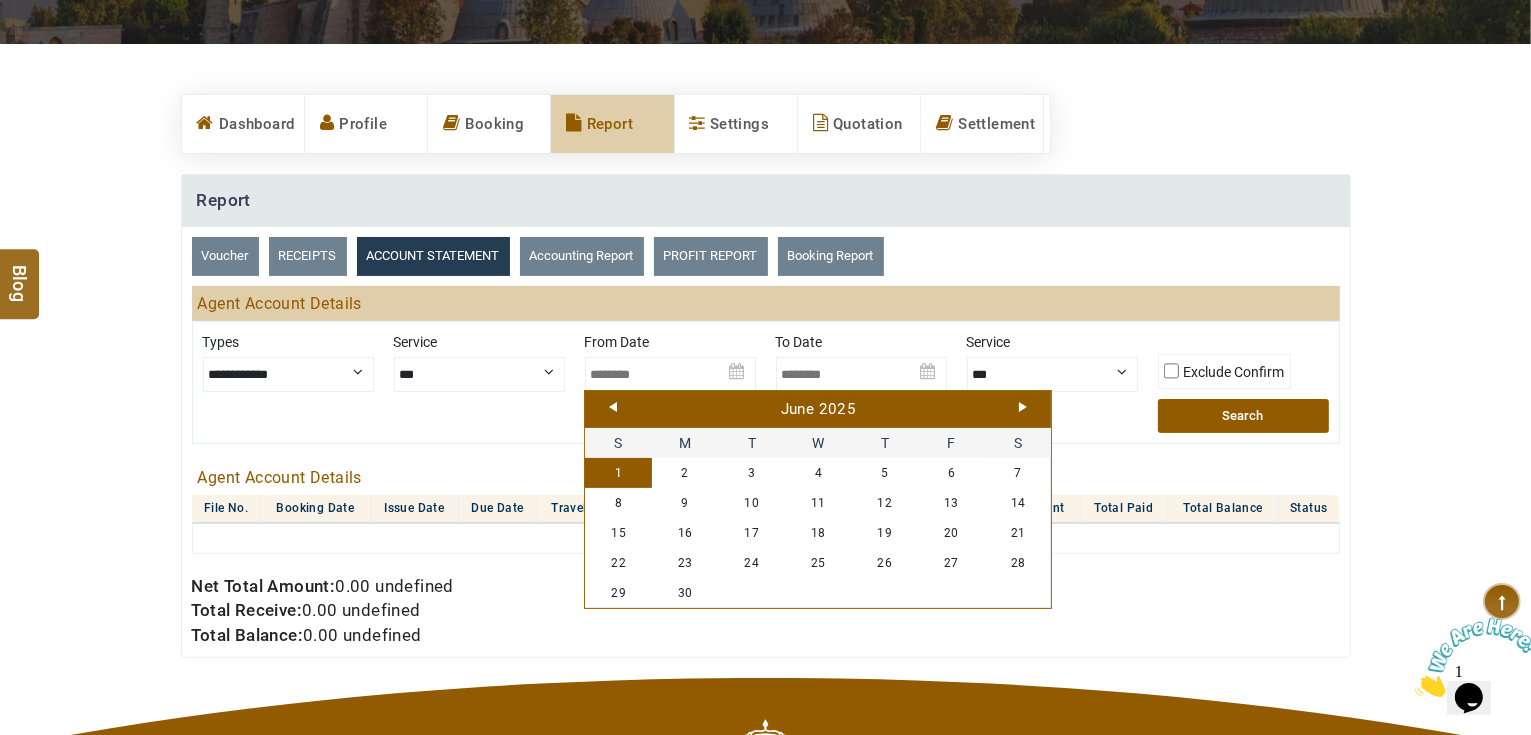 click on "1" at bounding box center [618, 473] 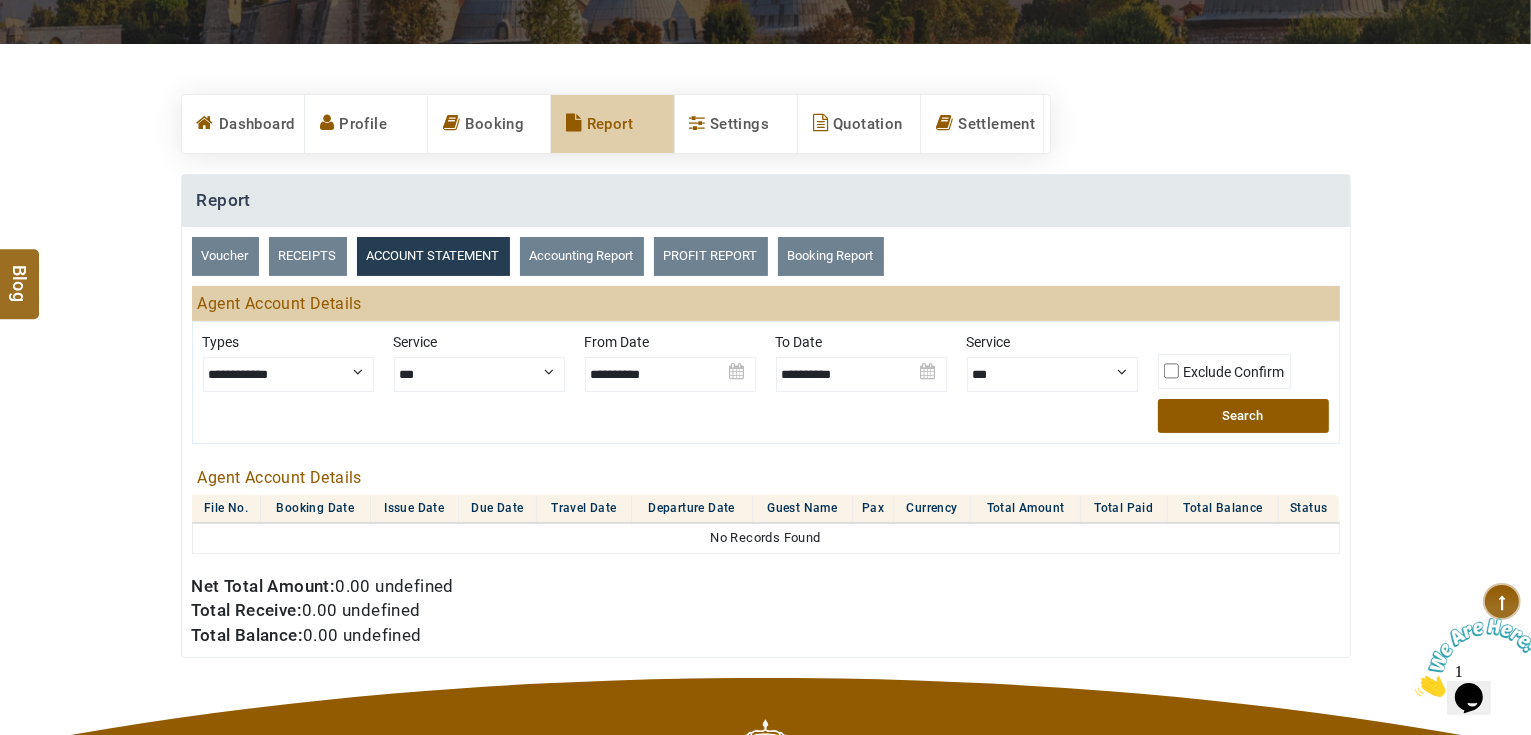 click at bounding box center [861, 367] 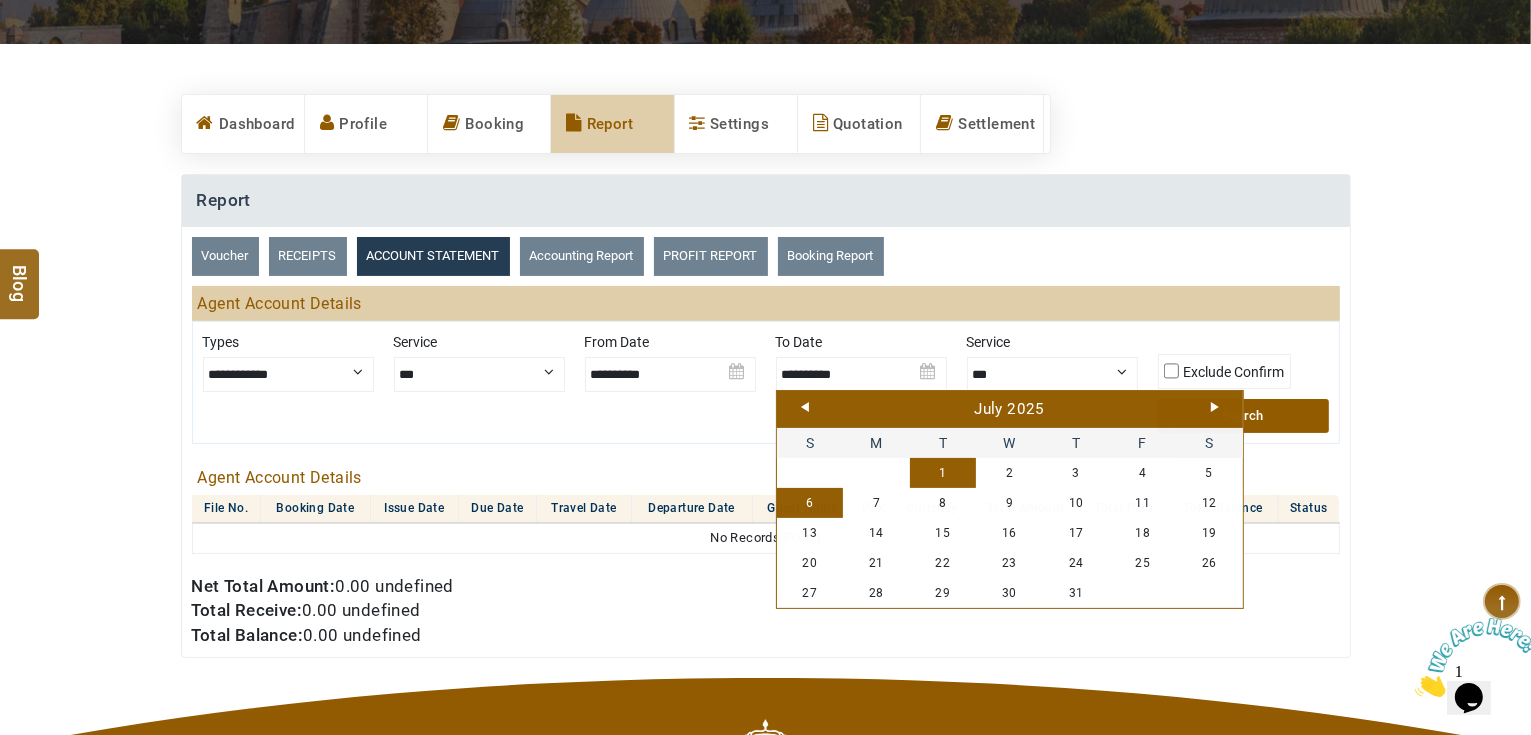click at bounding box center (861, 367) 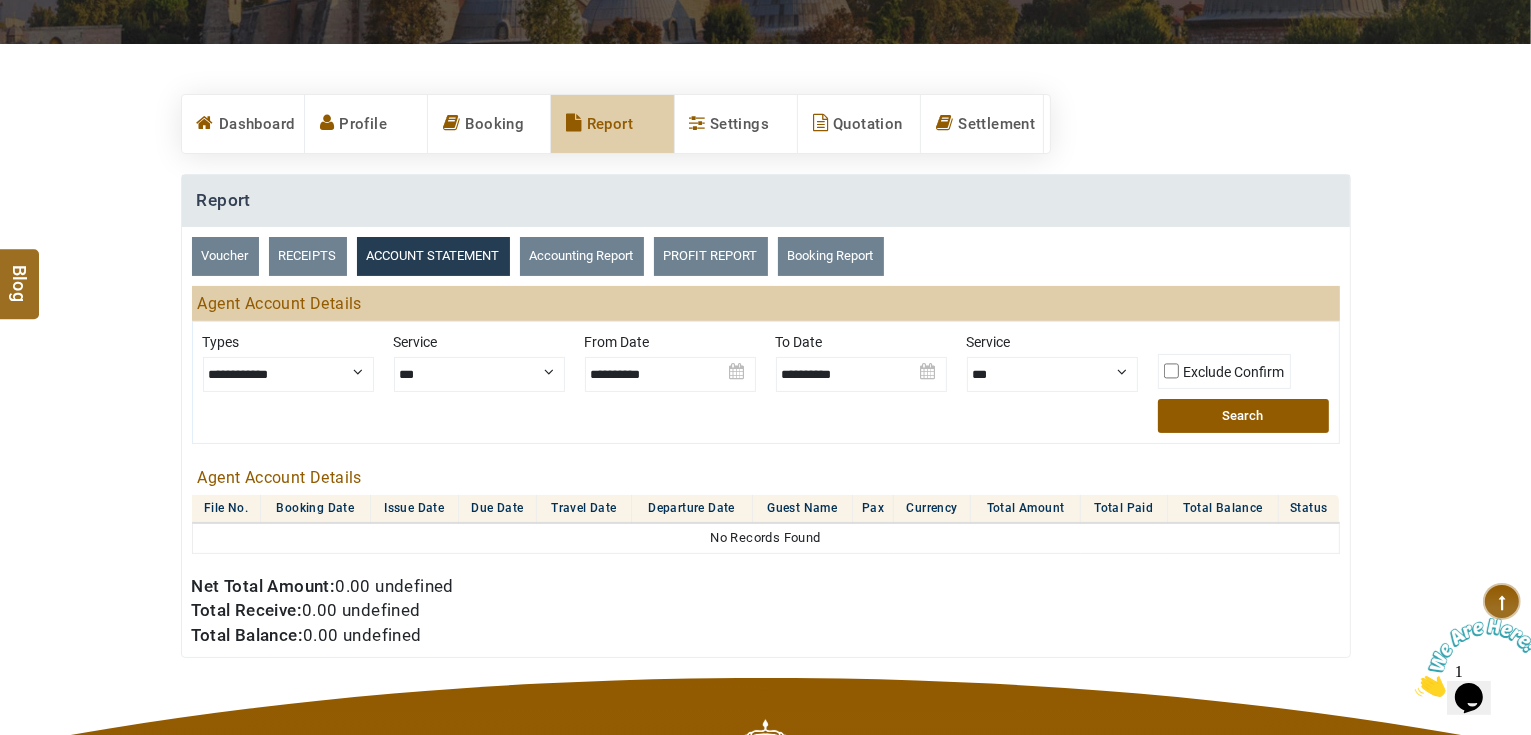 click at bounding box center [861, 367] 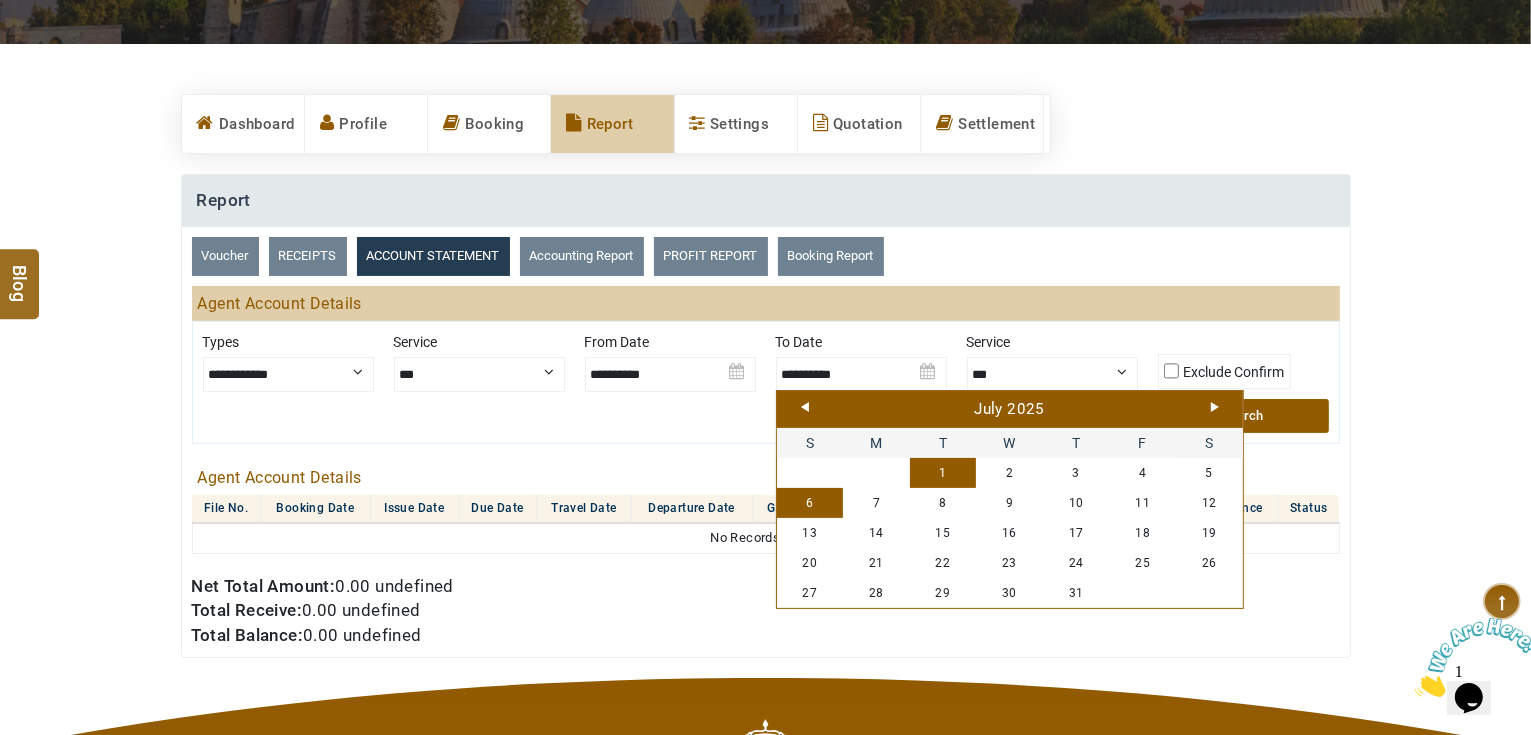 click on "Prev" at bounding box center (805, 407) 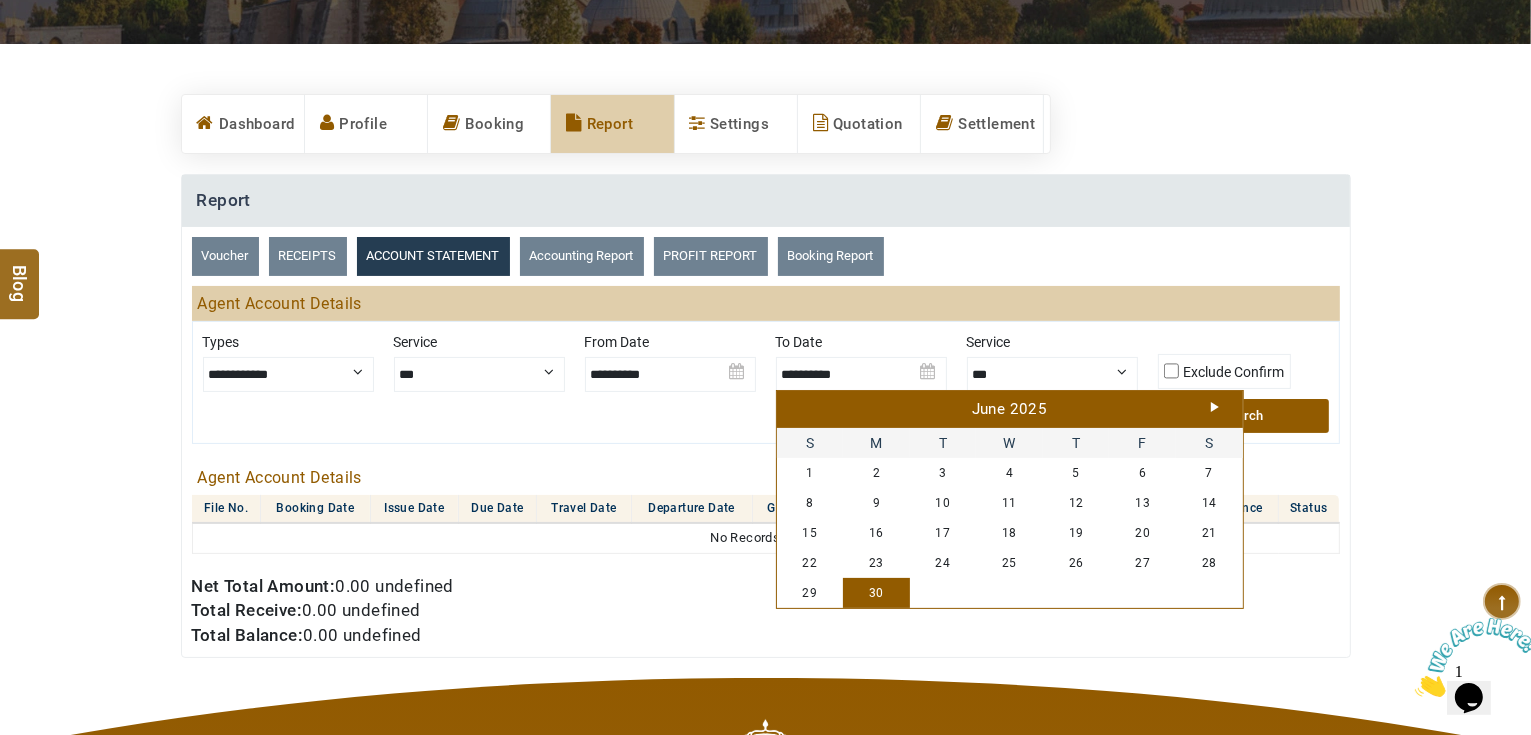 click on "30" at bounding box center [876, 593] 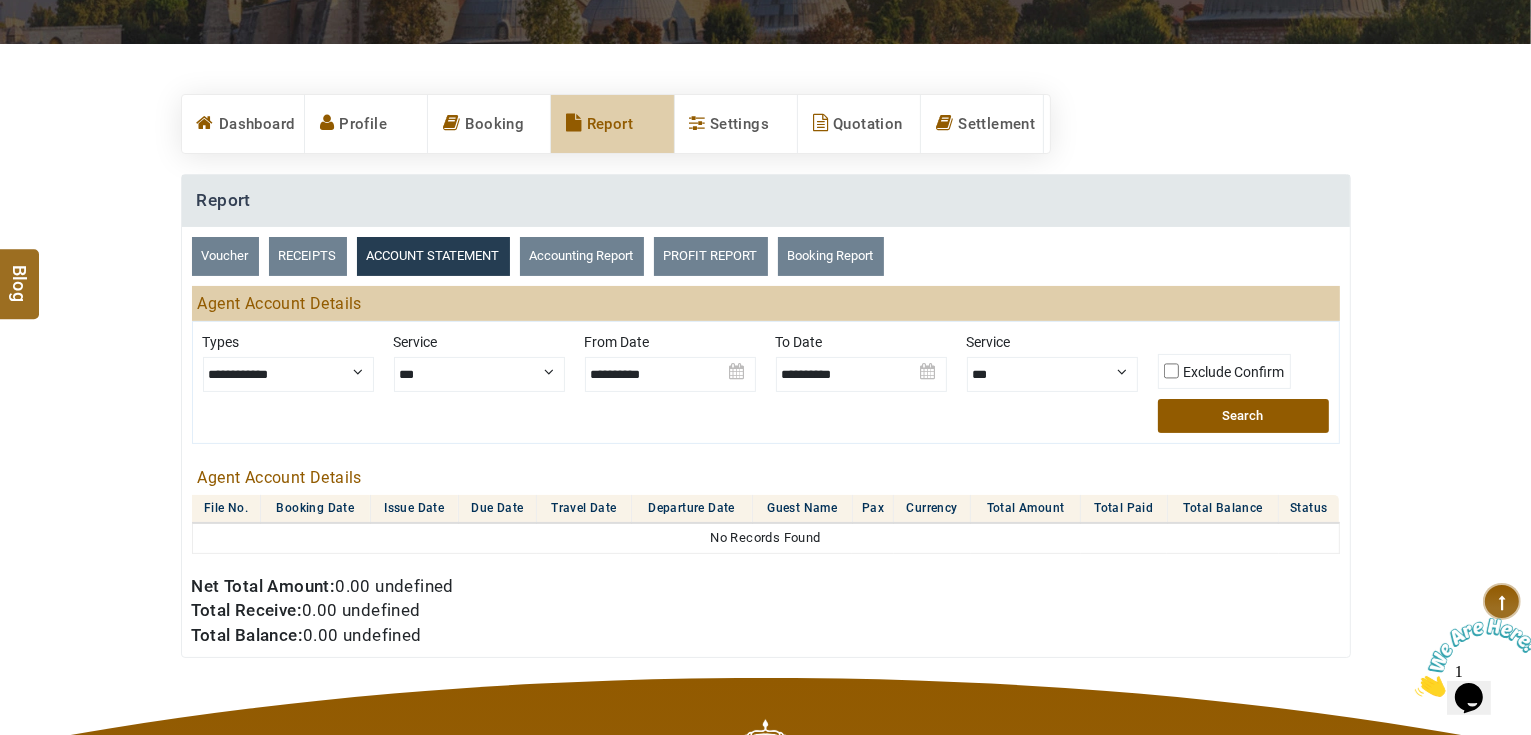 click on "Search" at bounding box center (1243, 416) 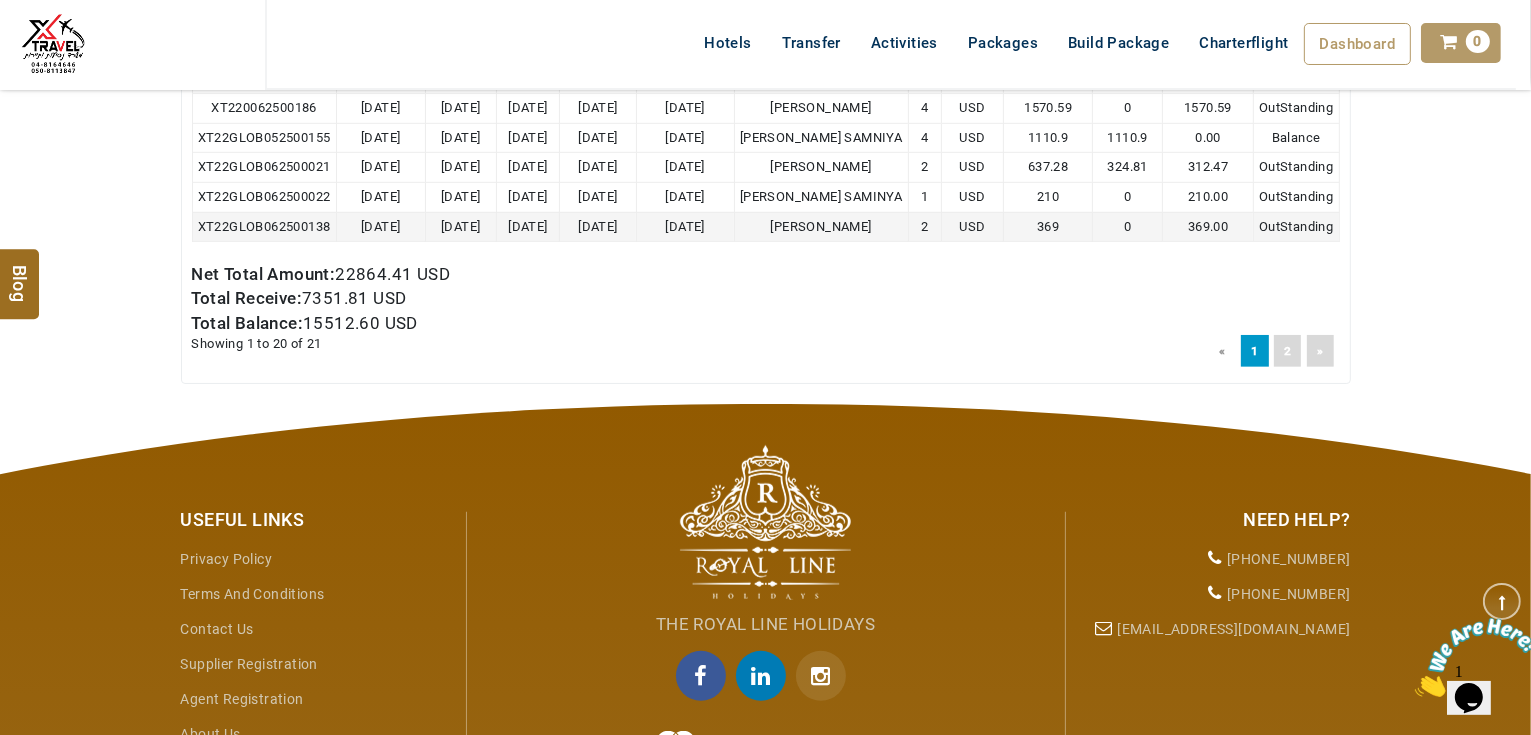 scroll, scrollTop: 1200, scrollLeft: 0, axis: vertical 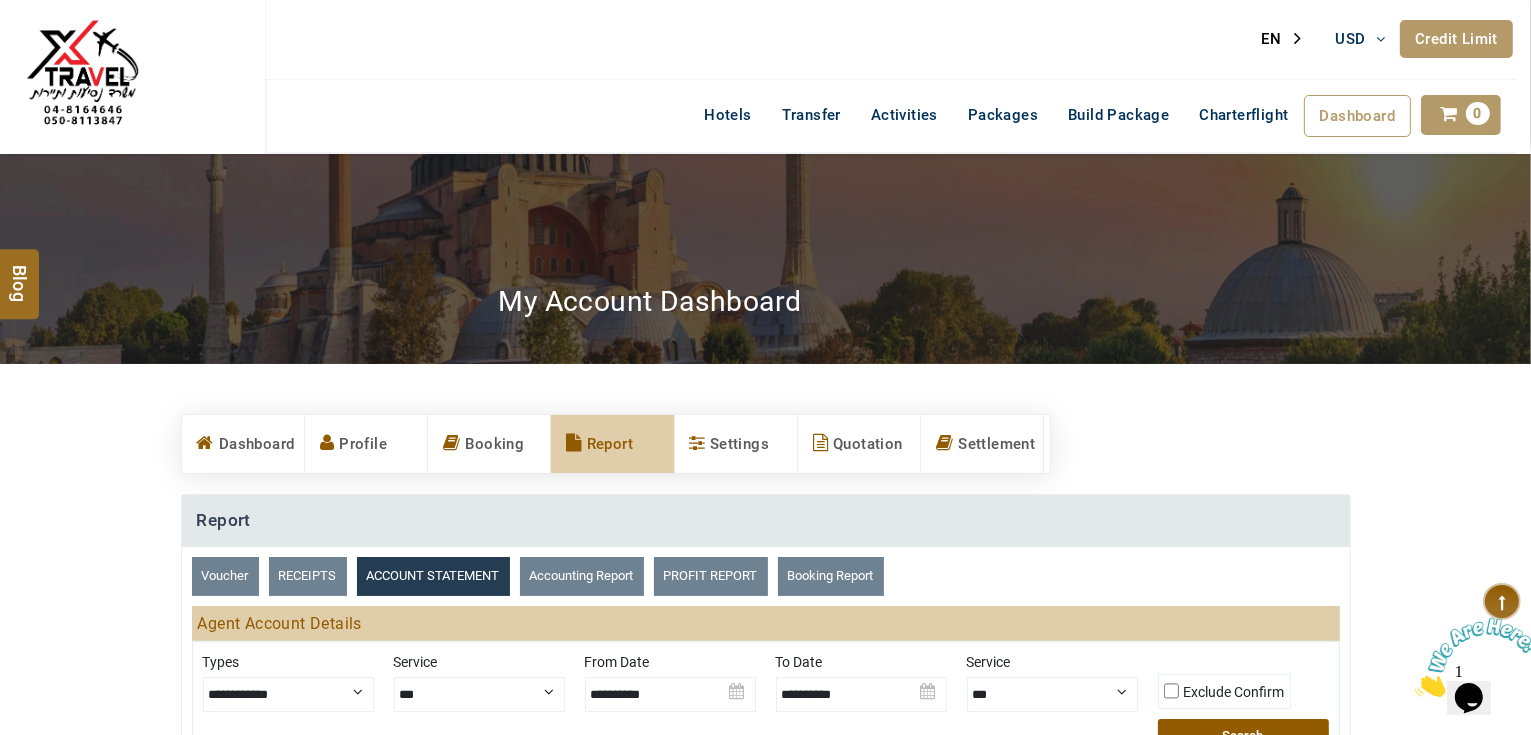 click on "Credit Limit" at bounding box center (1456, 39) 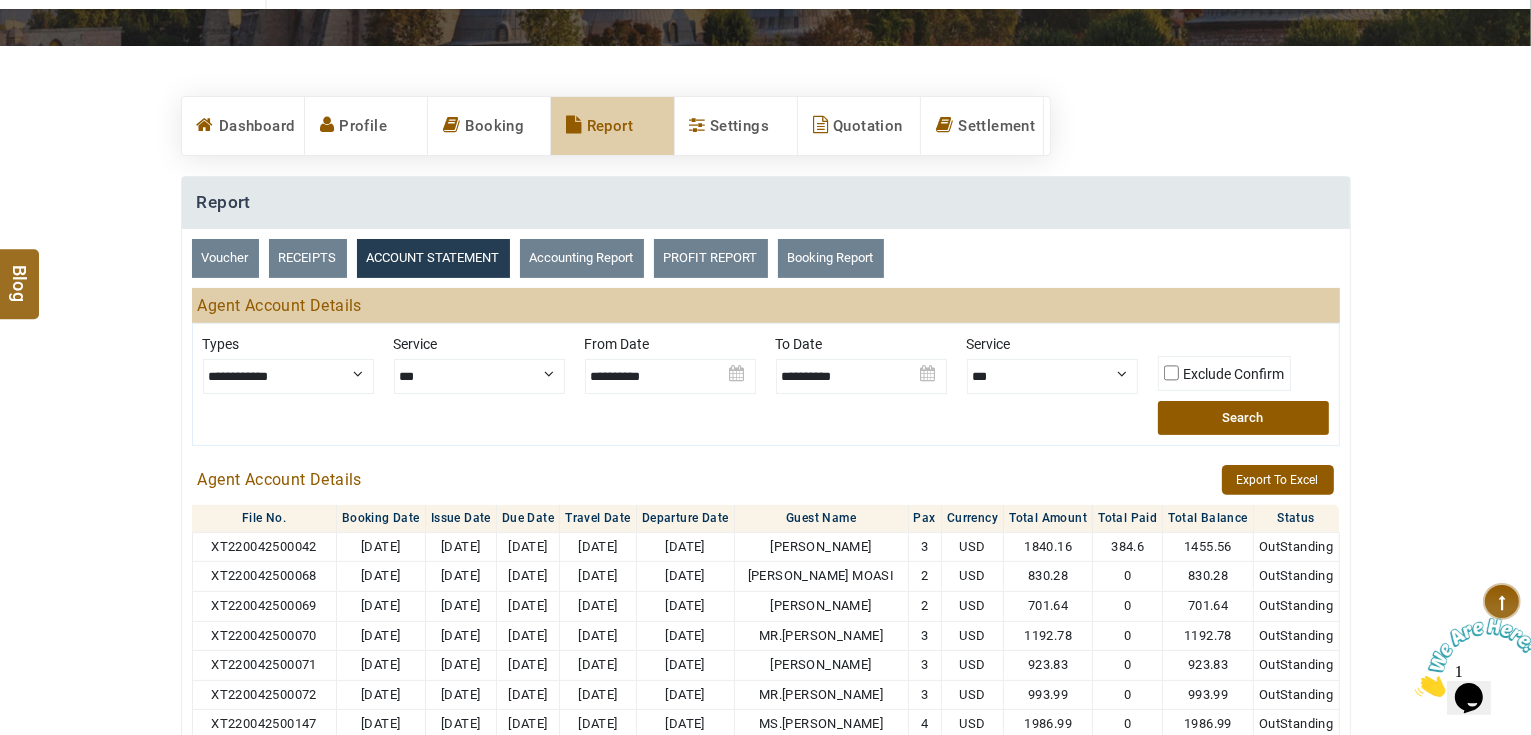 scroll, scrollTop: 480, scrollLeft: 0, axis: vertical 